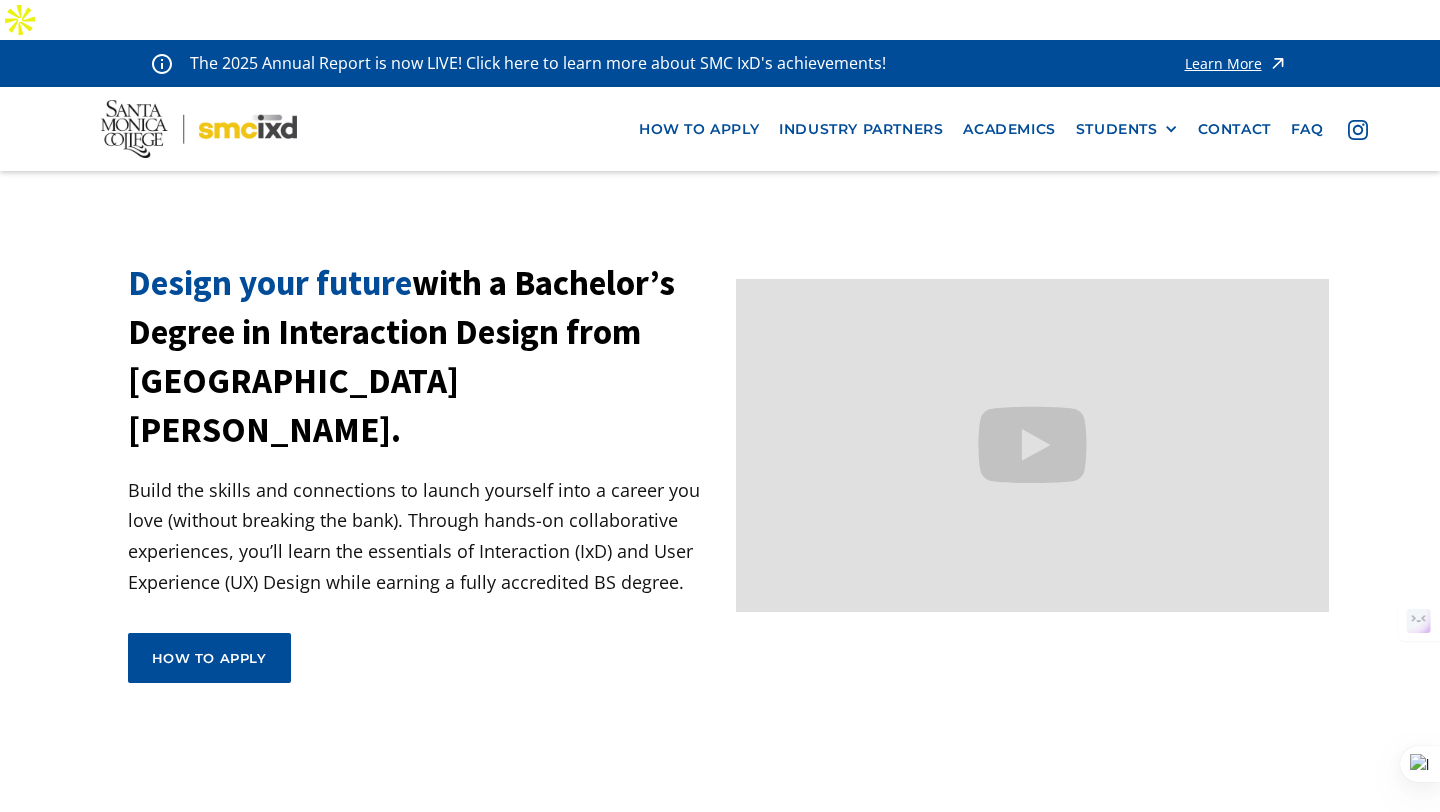 scroll, scrollTop: 0, scrollLeft: 0, axis: both 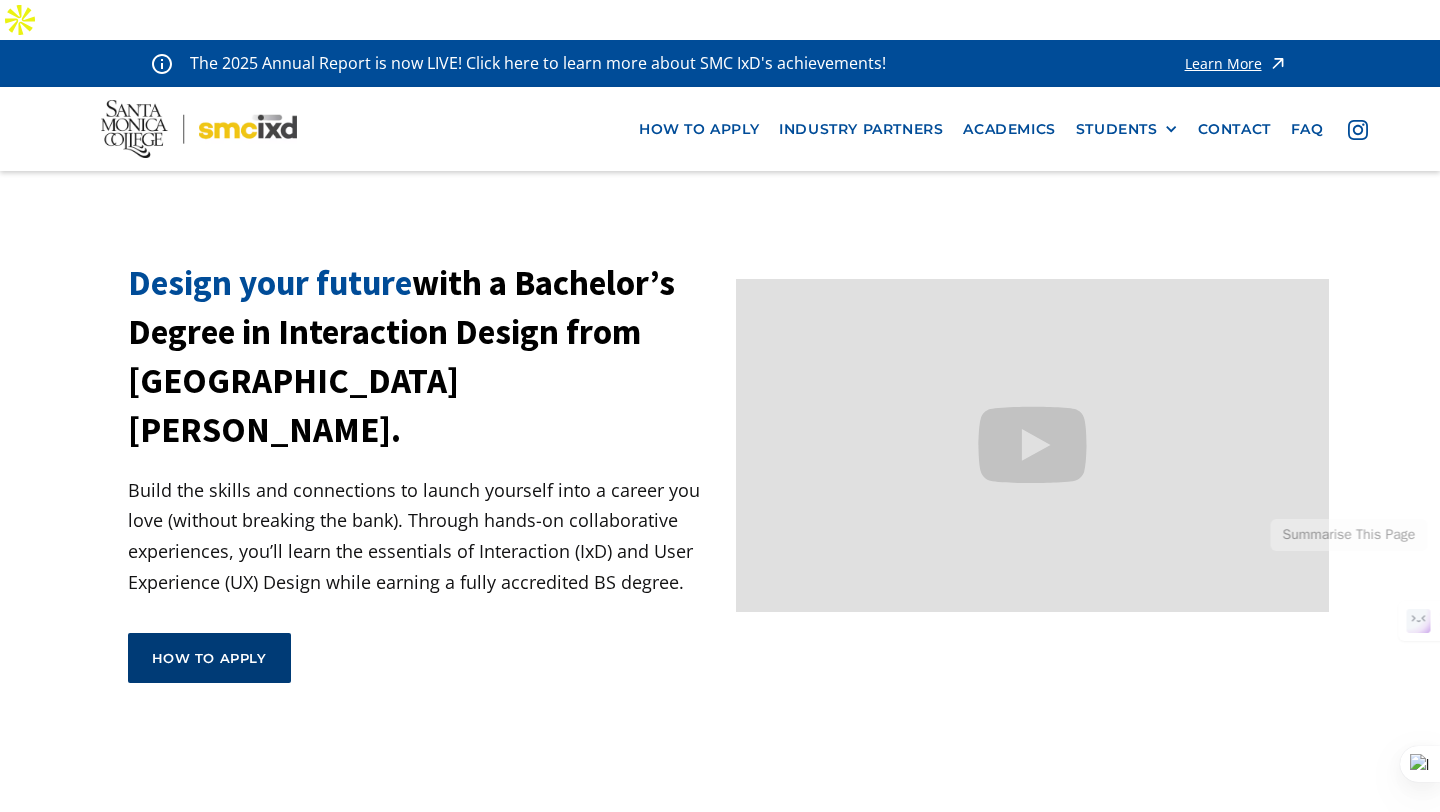 click on "How to apply" at bounding box center (209, 658) 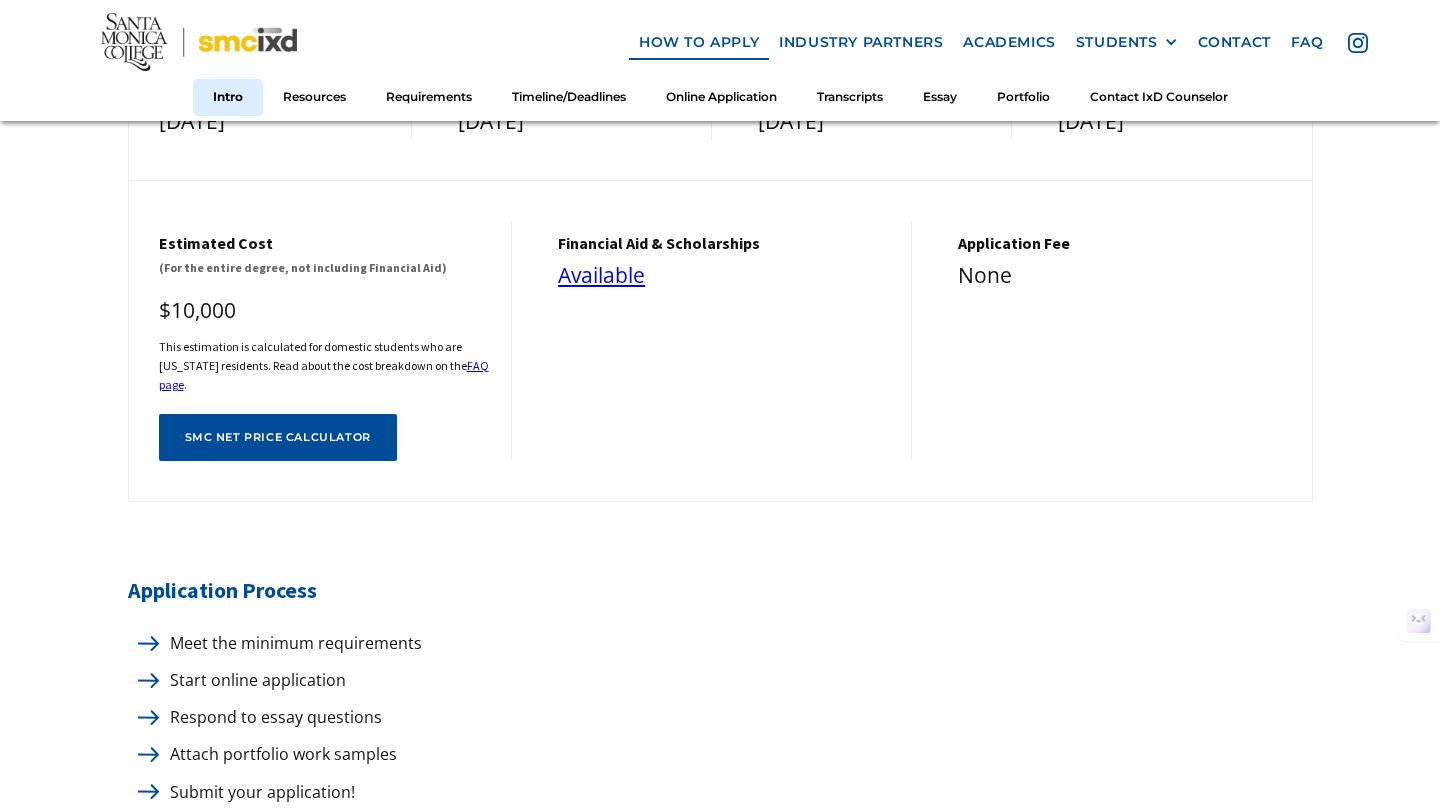 scroll, scrollTop: 674, scrollLeft: 0, axis: vertical 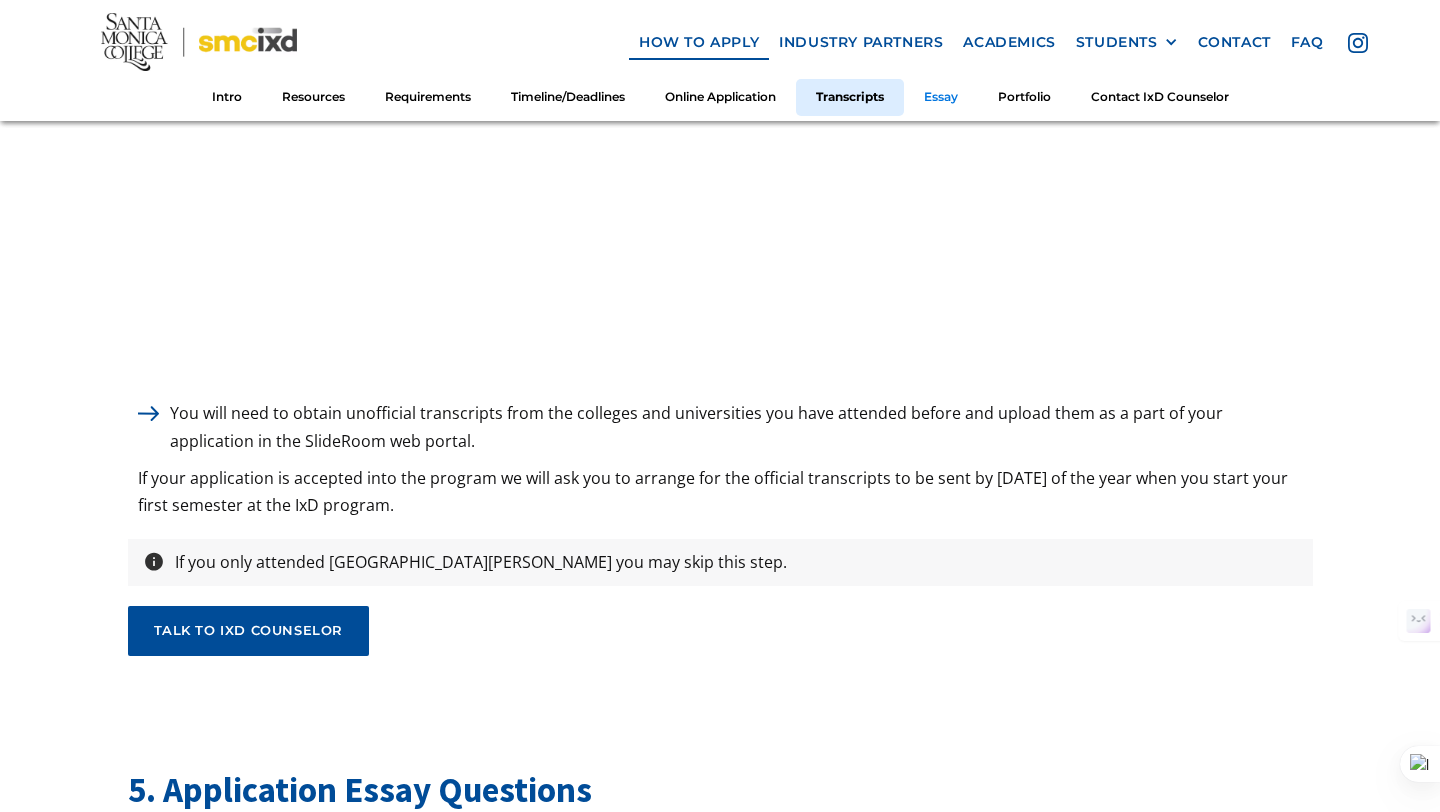 click on "Essay" at bounding box center [941, 97] 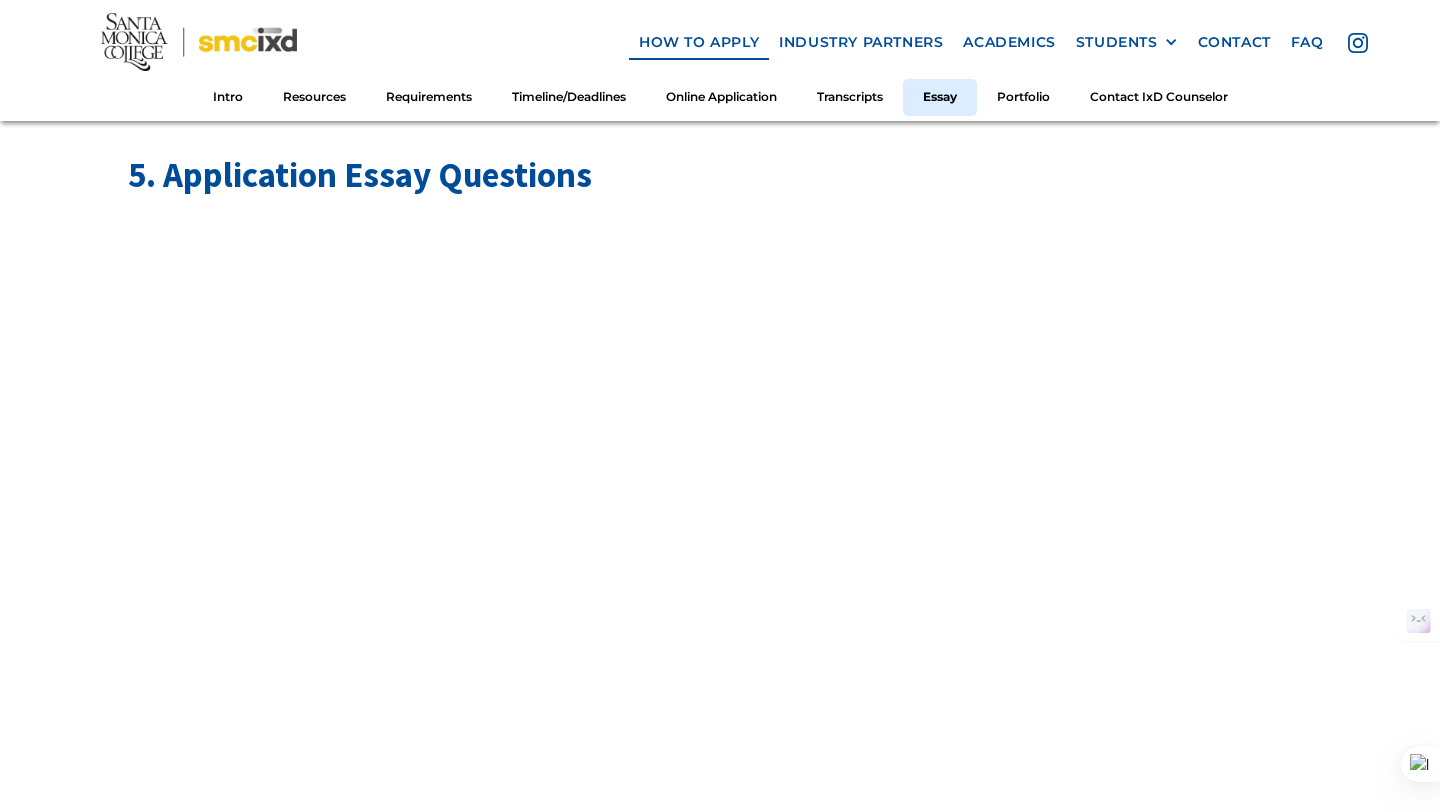 scroll, scrollTop: 6887, scrollLeft: 0, axis: vertical 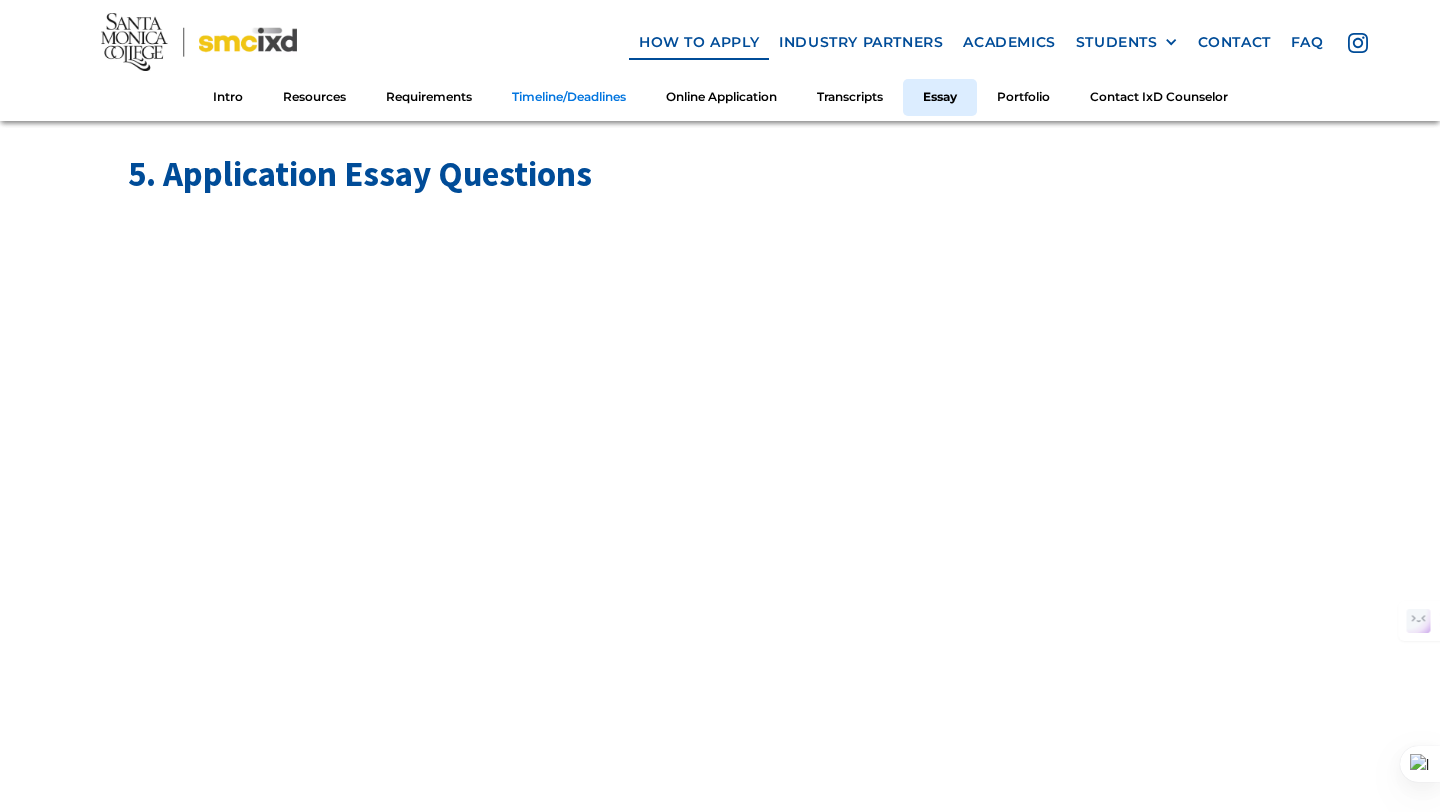 click on "Timeline/Deadlines" at bounding box center [569, 97] 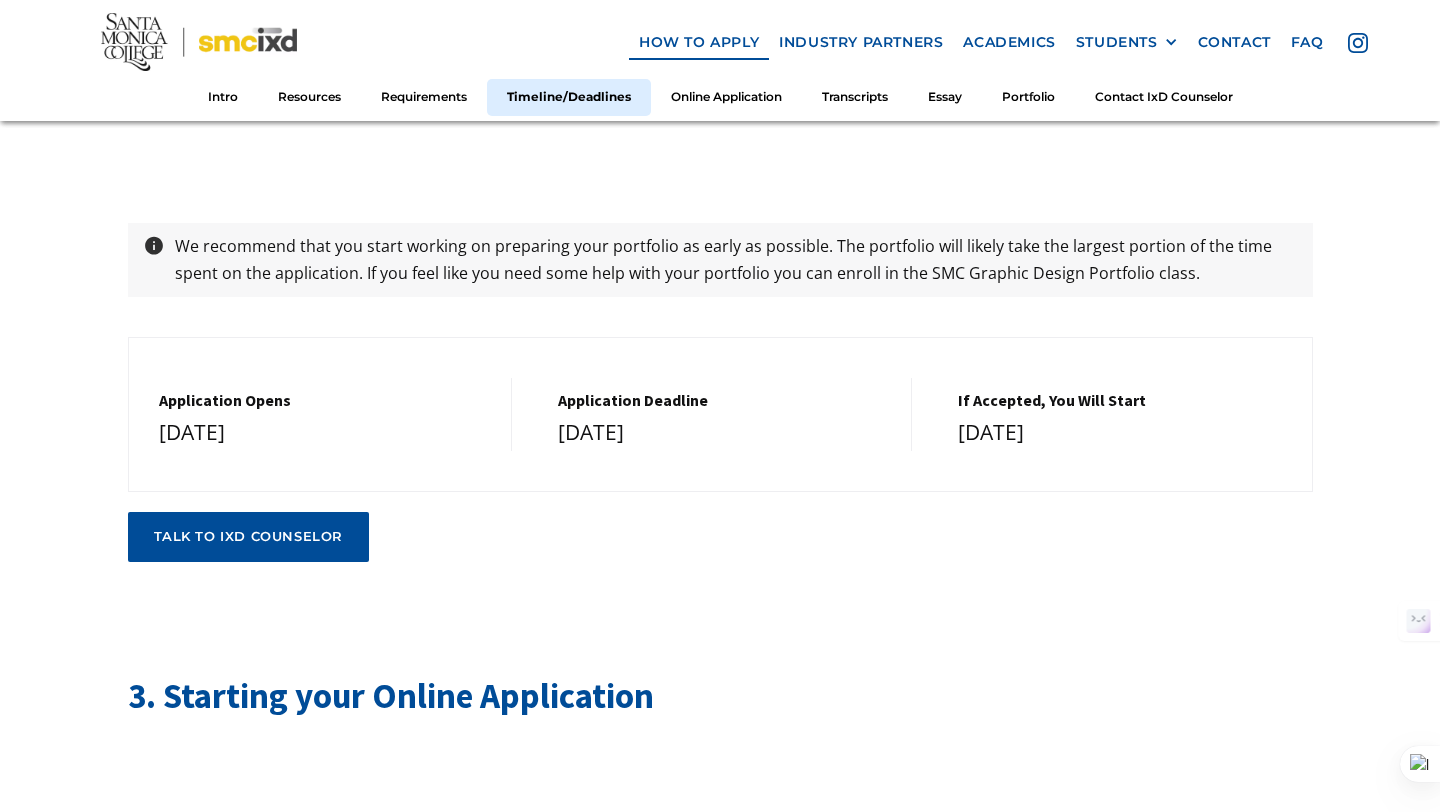 scroll, scrollTop: 4169, scrollLeft: 0, axis: vertical 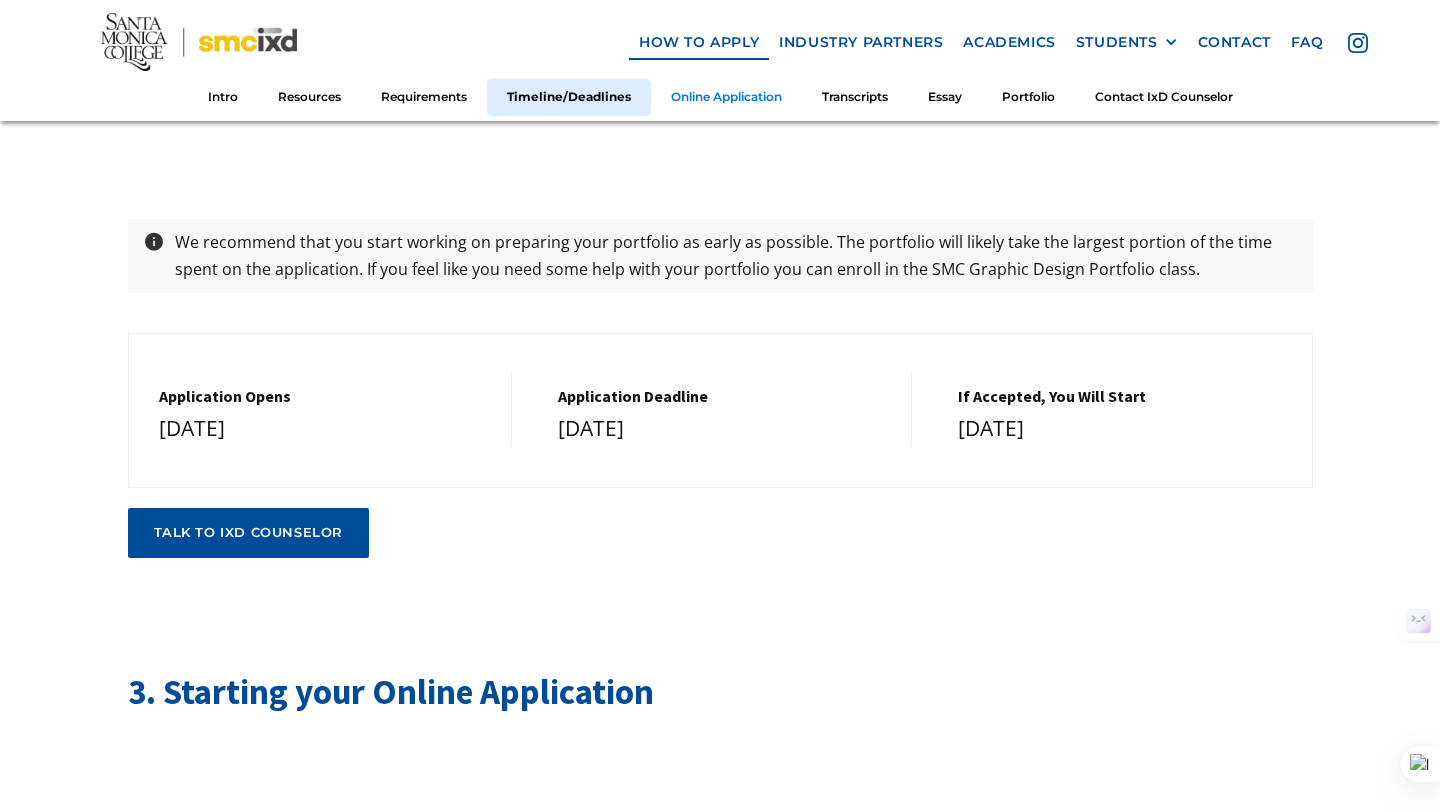 click on "Online Application" at bounding box center (726, 97) 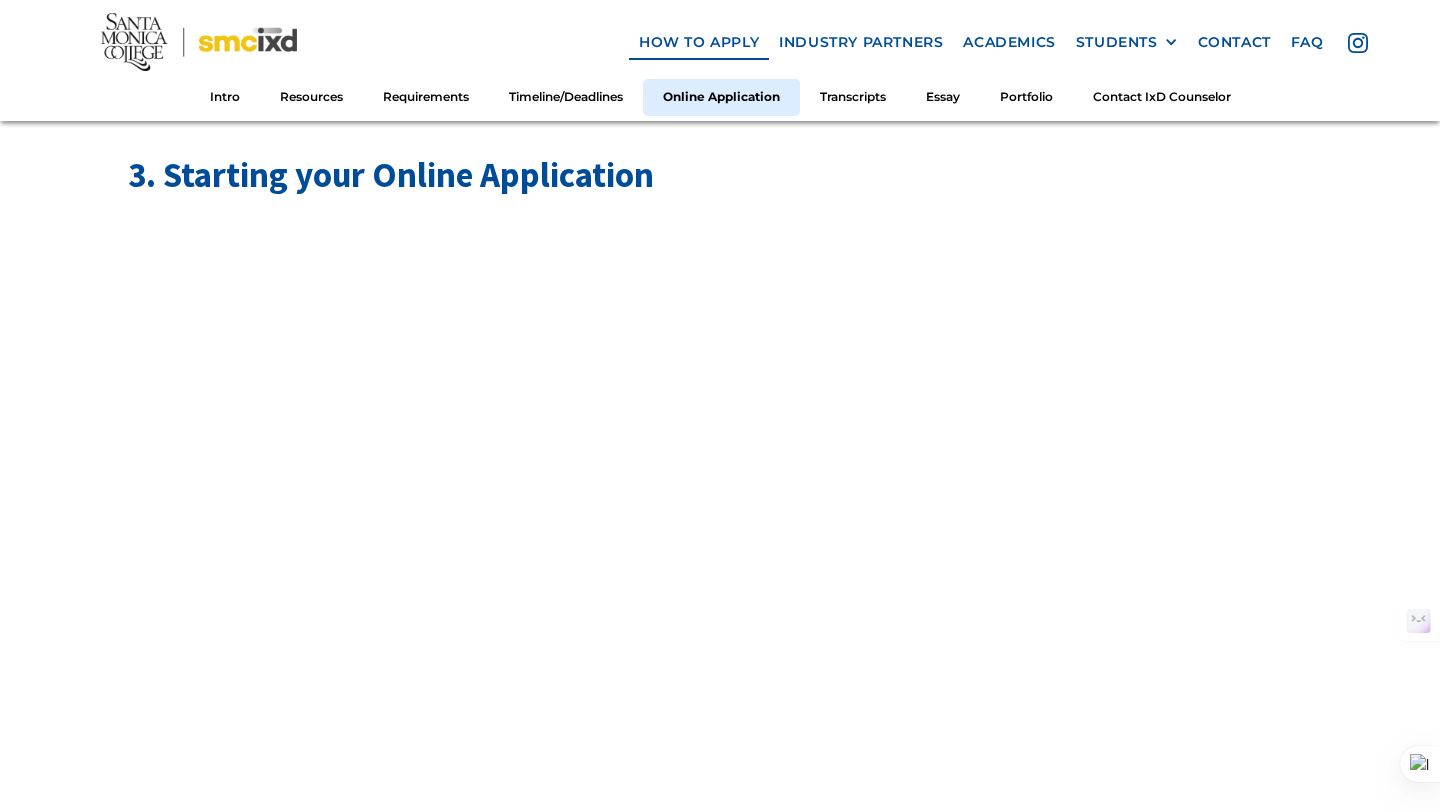 scroll, scrollTop: 4686, scrollLeft: 0, axis: vertical 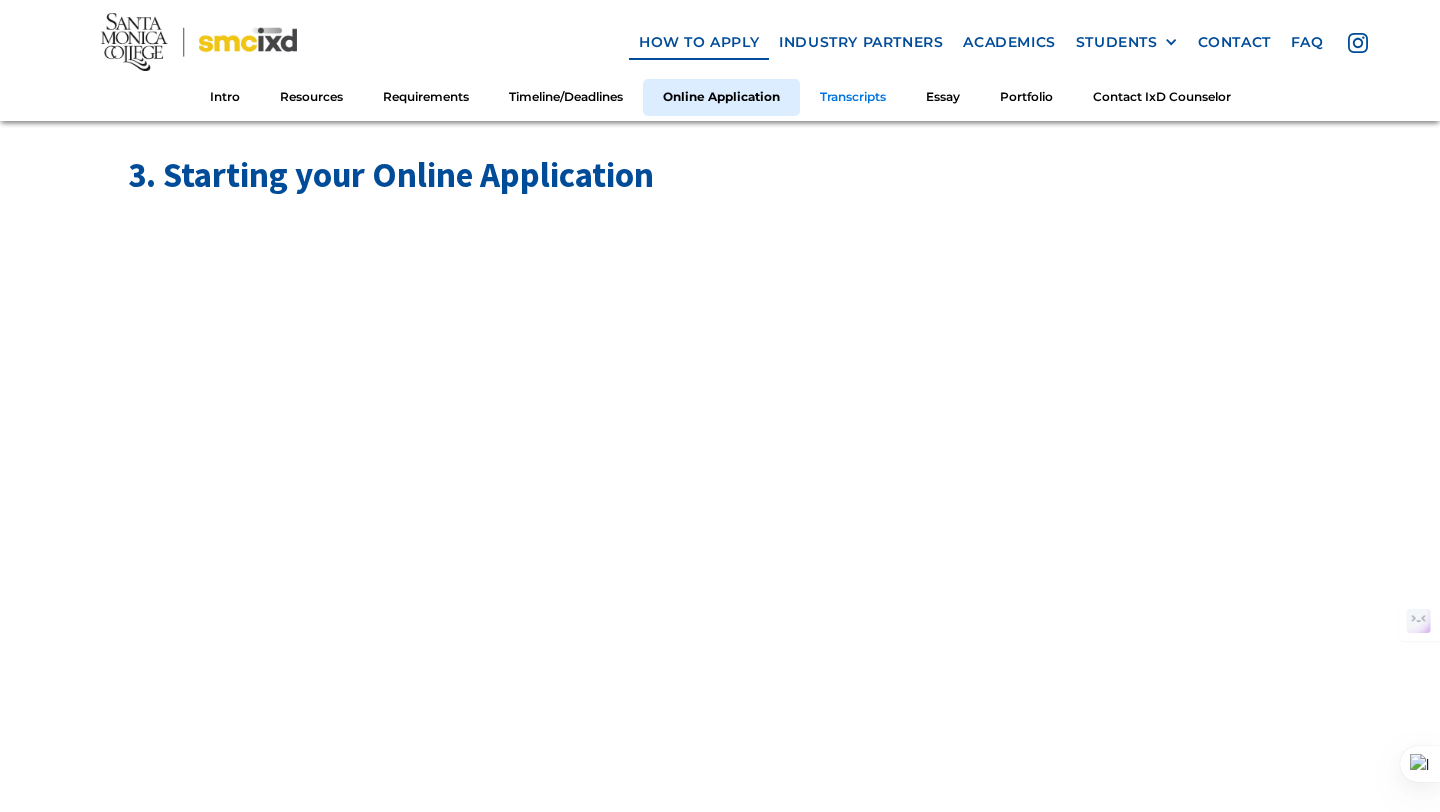 click on "Transcripts" at bounding box center (853, 97) 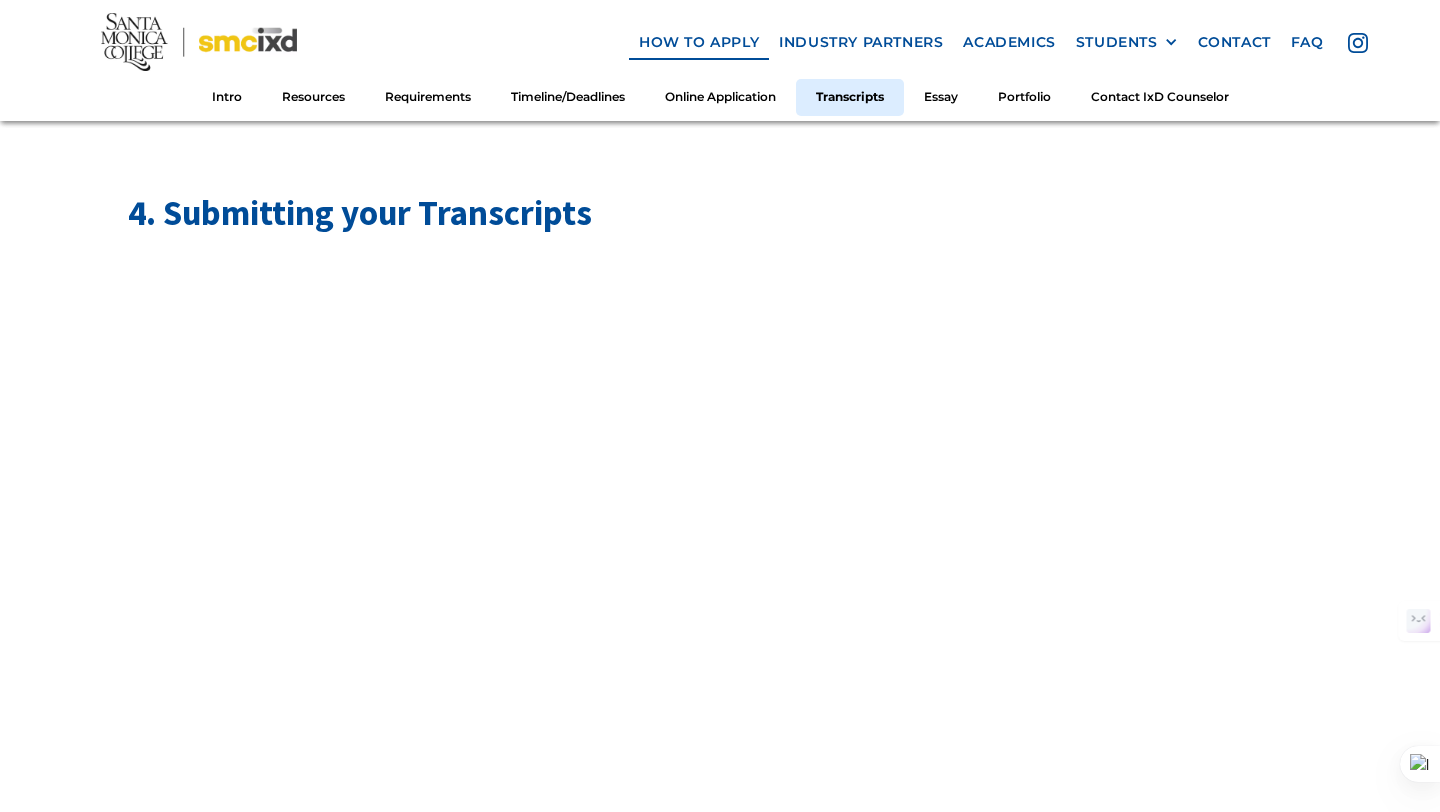 scroll, scrollTop: 5786, scrollLeft: 0, axis: vertical 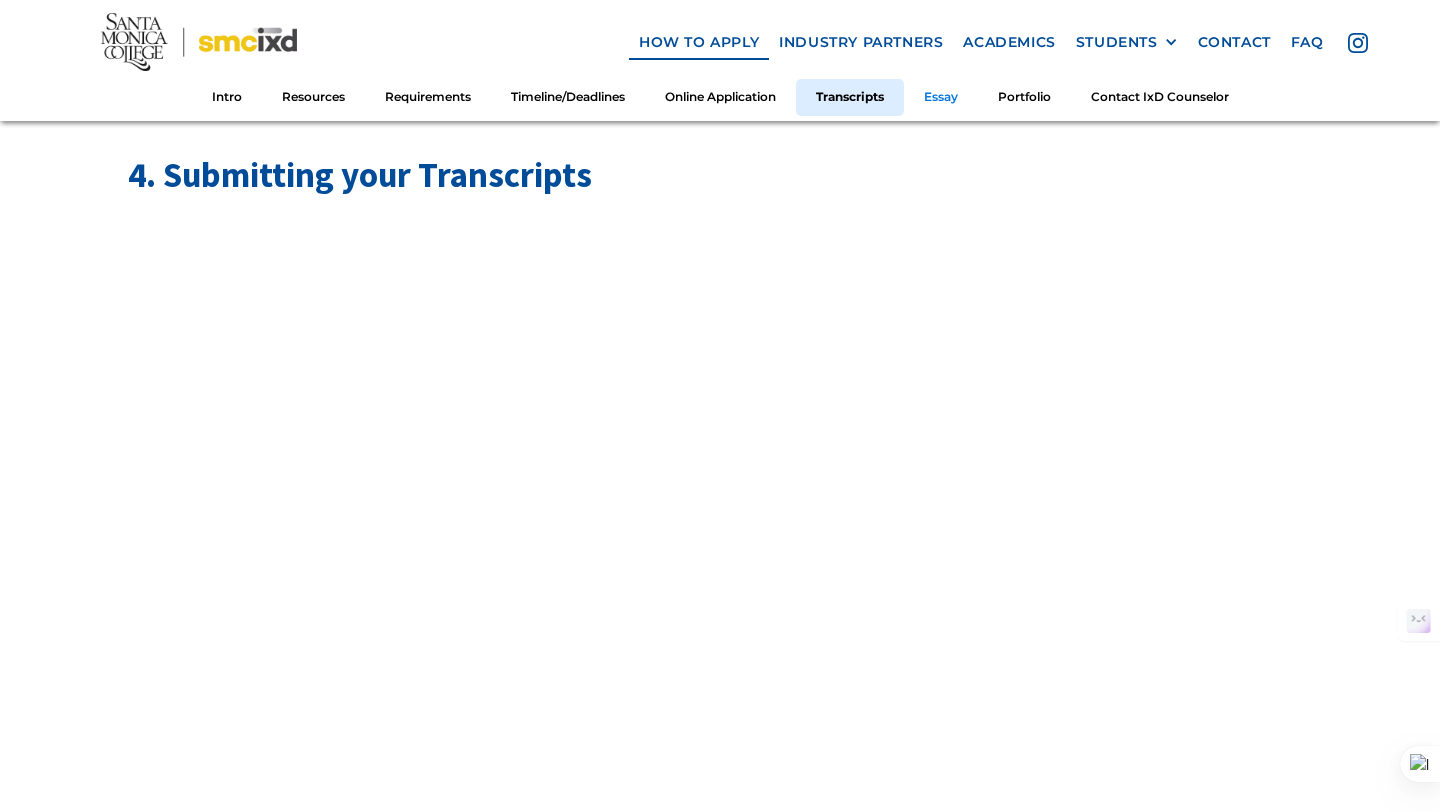 click on "Essay" at bounding box center [941, 97] 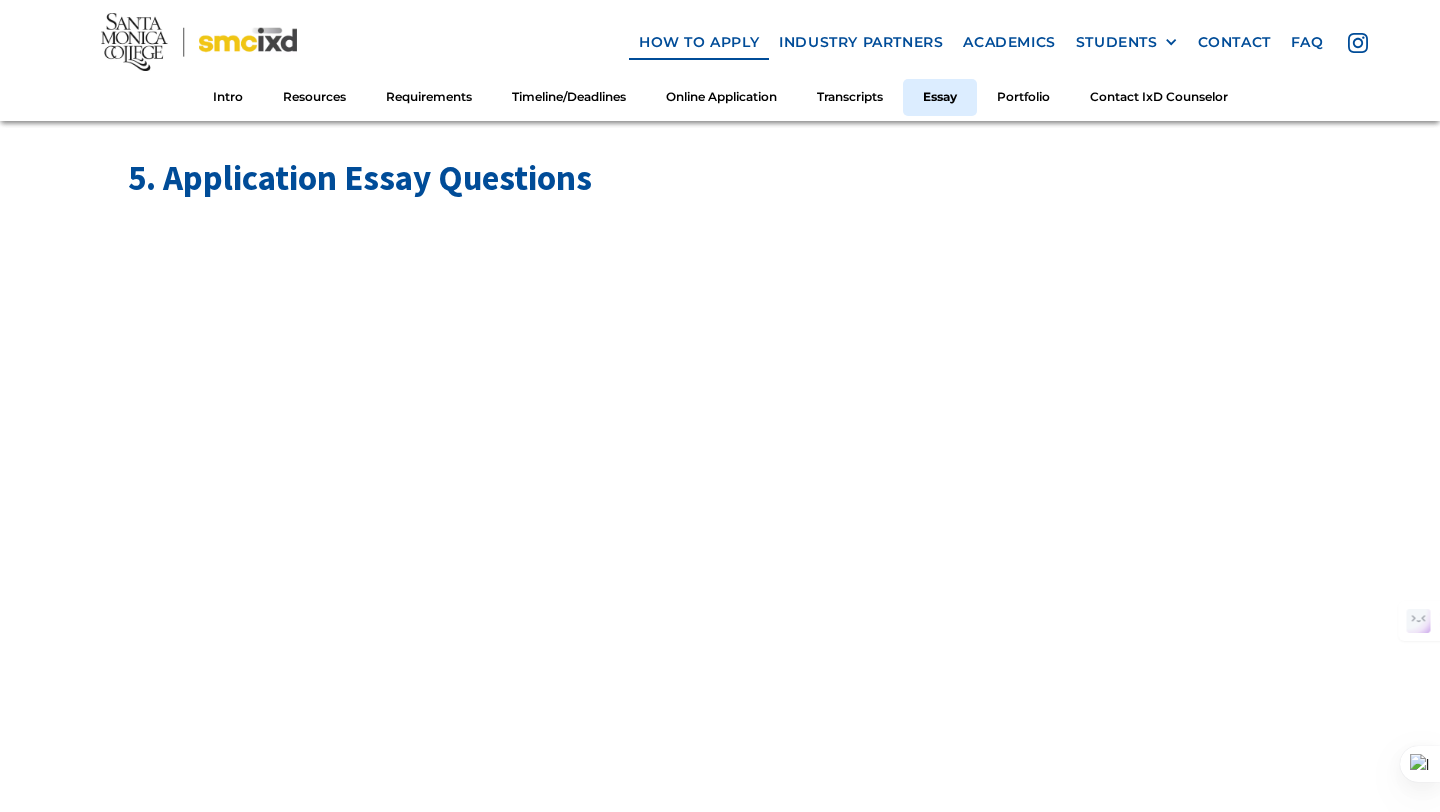 scroll, scrollTop: 6887, scrollLeft: 0, axis: vertical 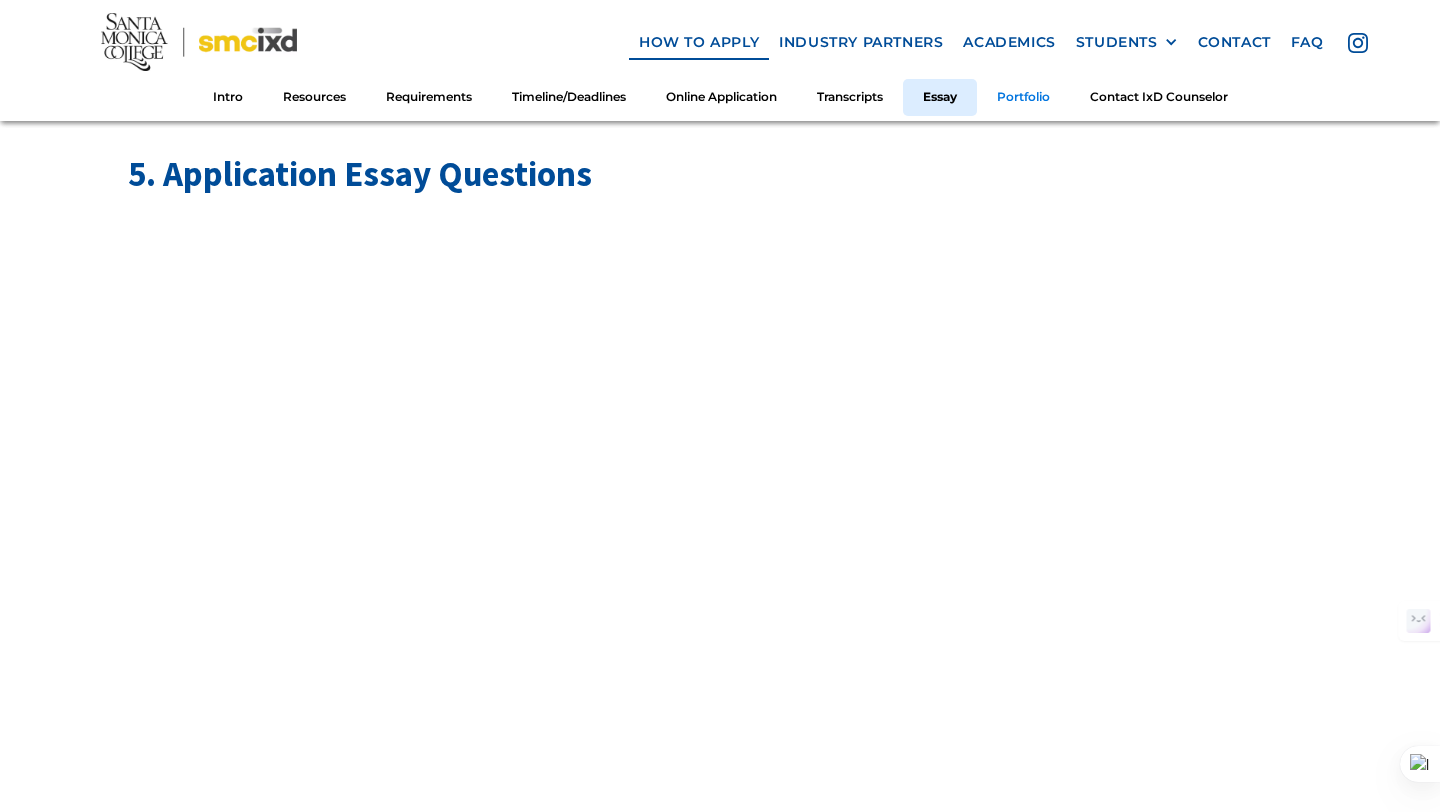 click on "Portfolio" at bounding box center (1023, 97) 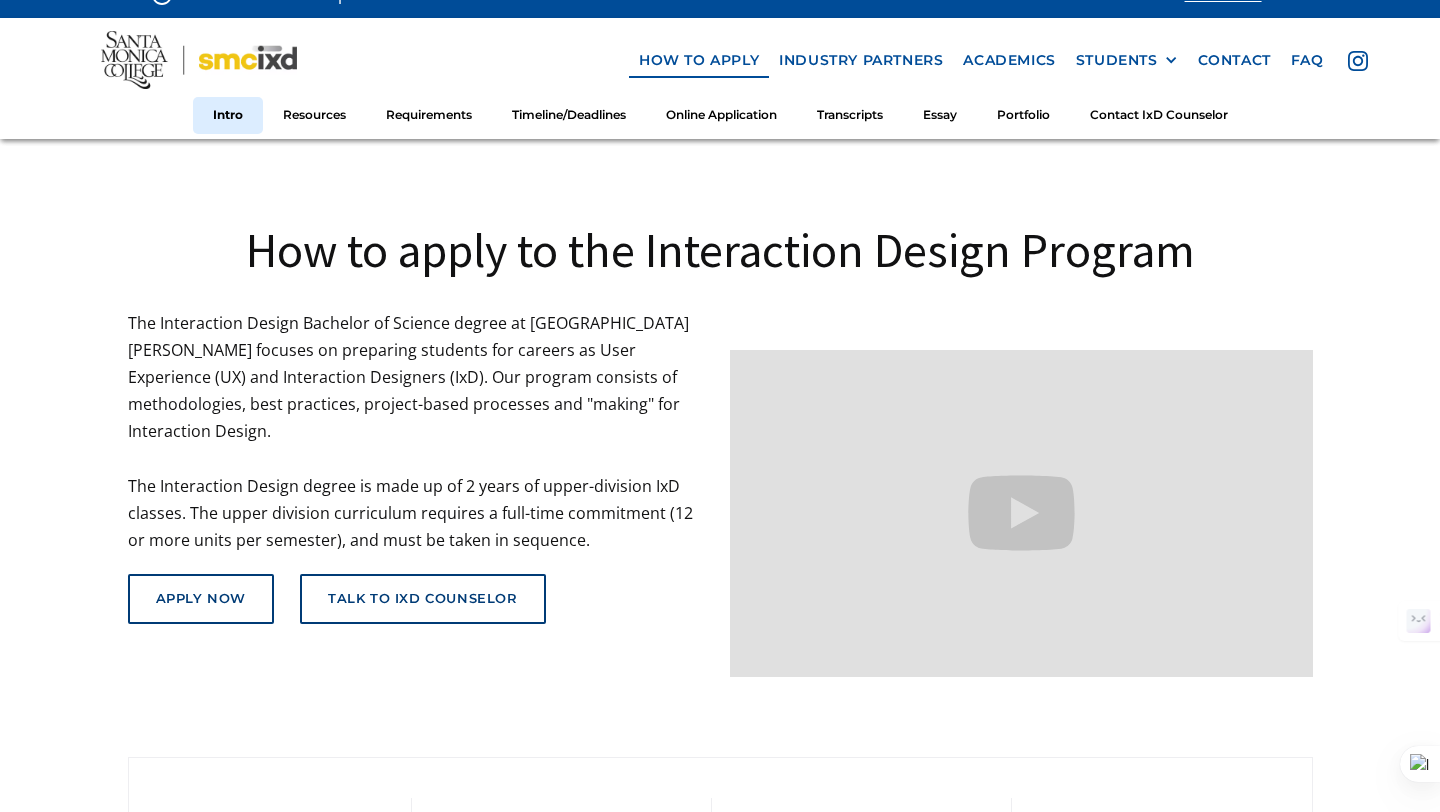 scroll, scrollTop: 0, scrollLeft: 0, axis: both 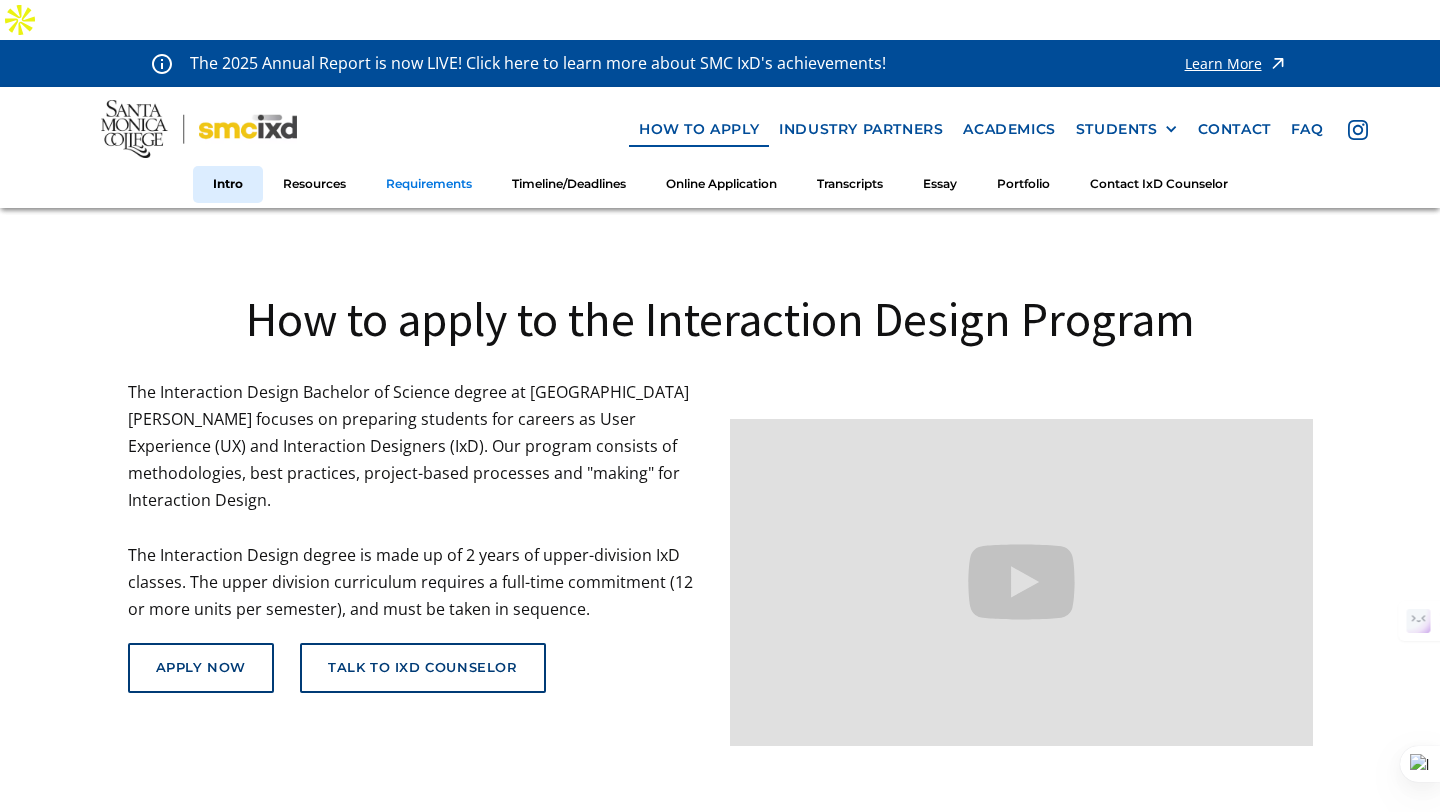 click on "Requirements" at bounding box center [429, 184] 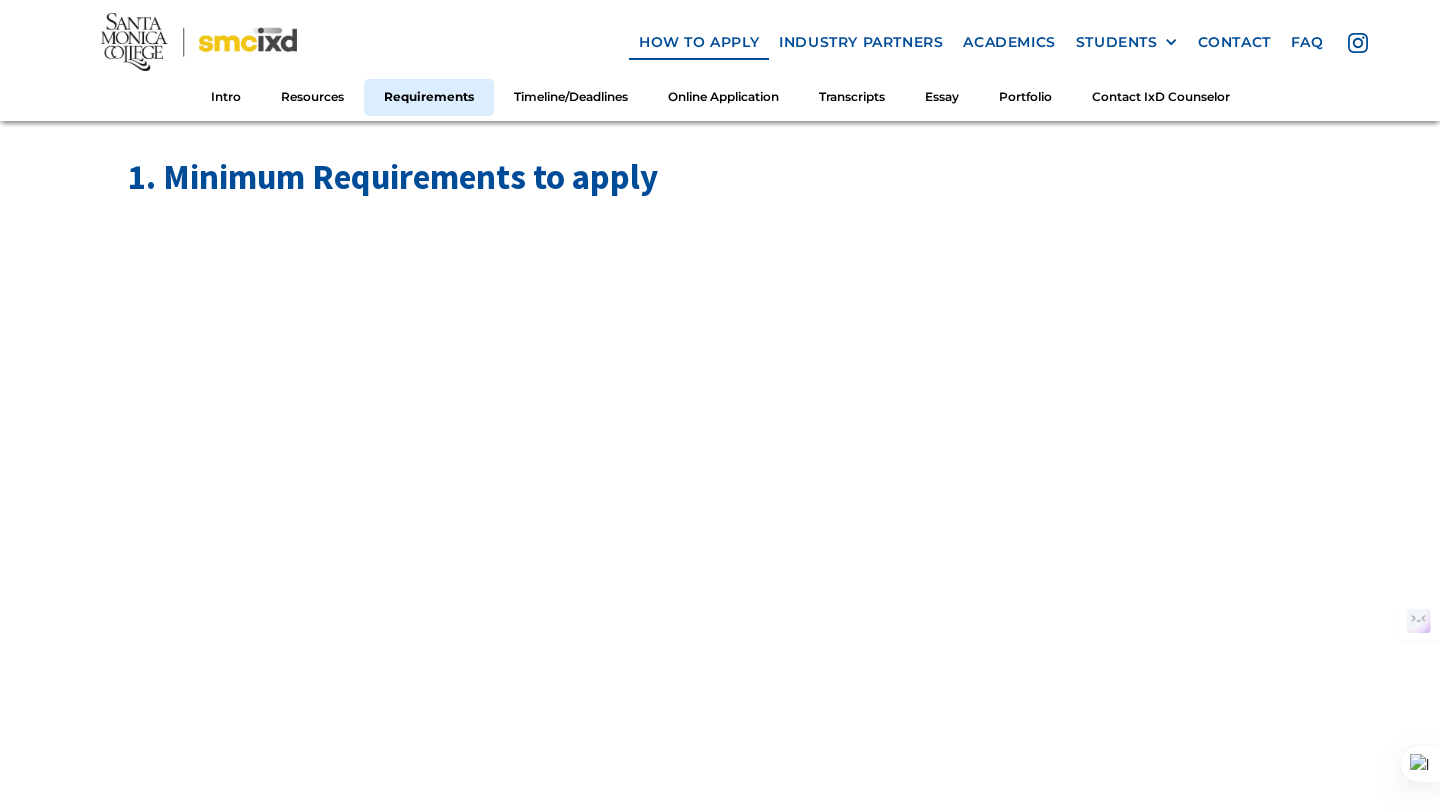 scroll, scrollTop: 2268, scrollLeft: 0, axis: vertical 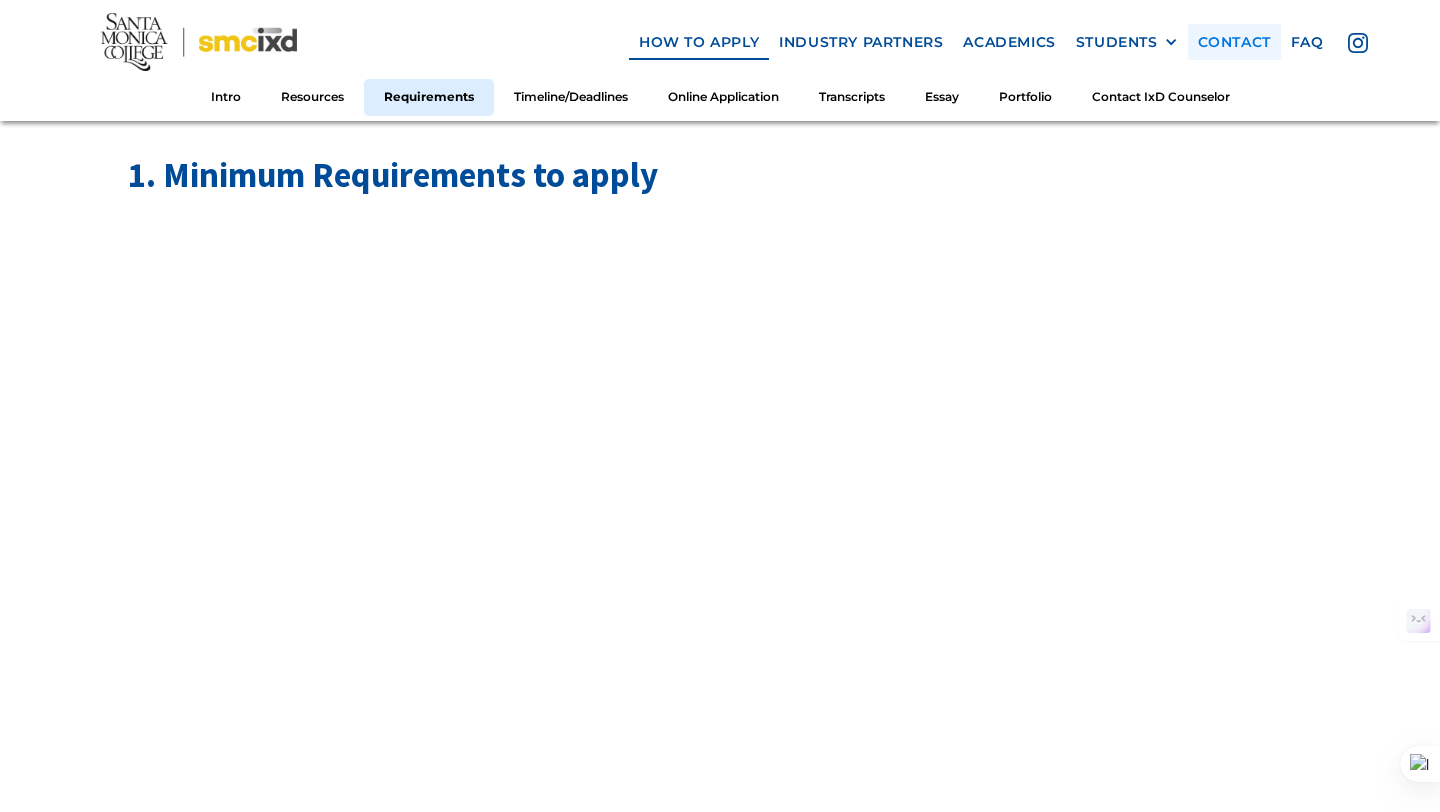 click on "contact" at bounding box center (1234, 41) 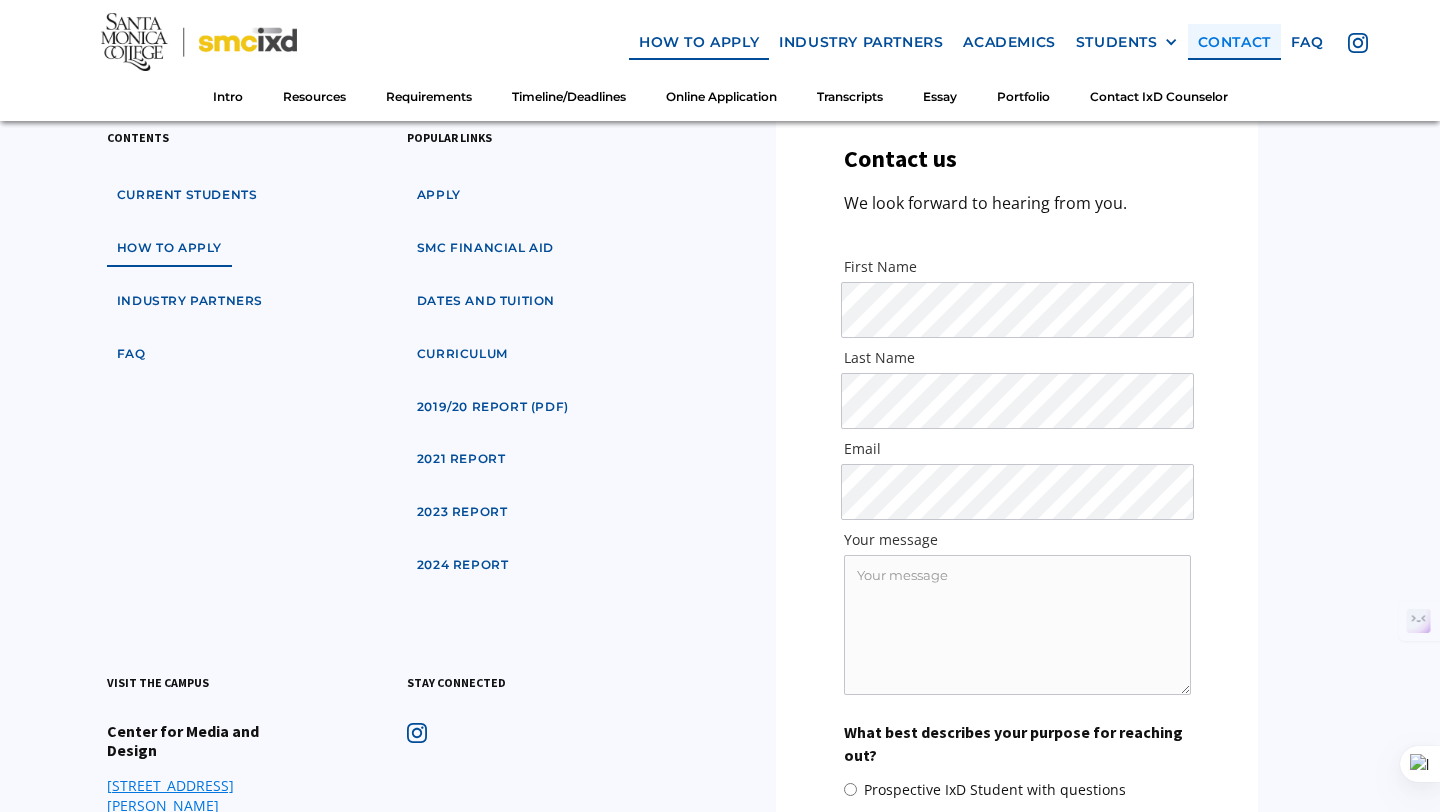 scroll, scrollTop: 11805, scrollLeft: 0, axis: vertical 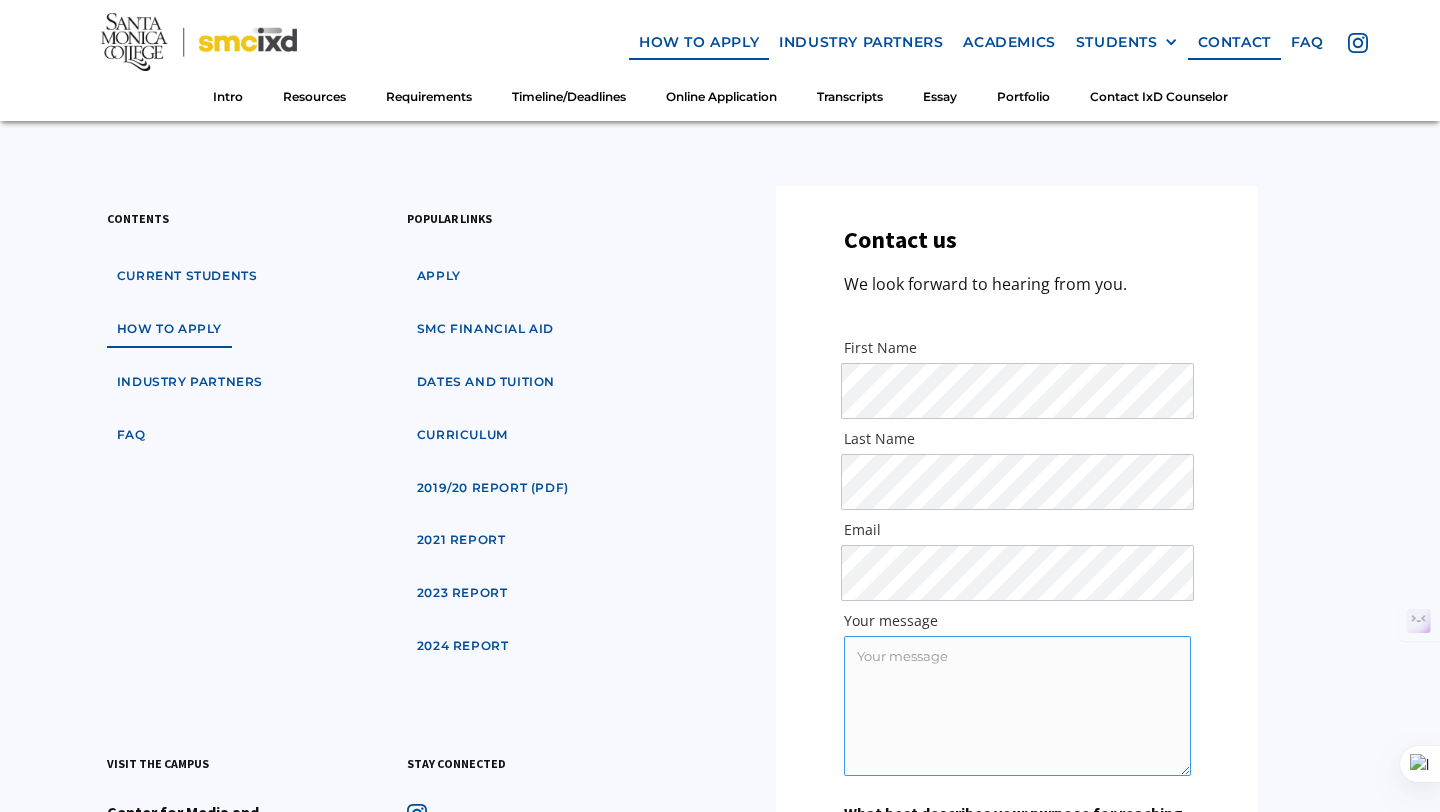 click on "Your message" at bounding box center [1017, 706] 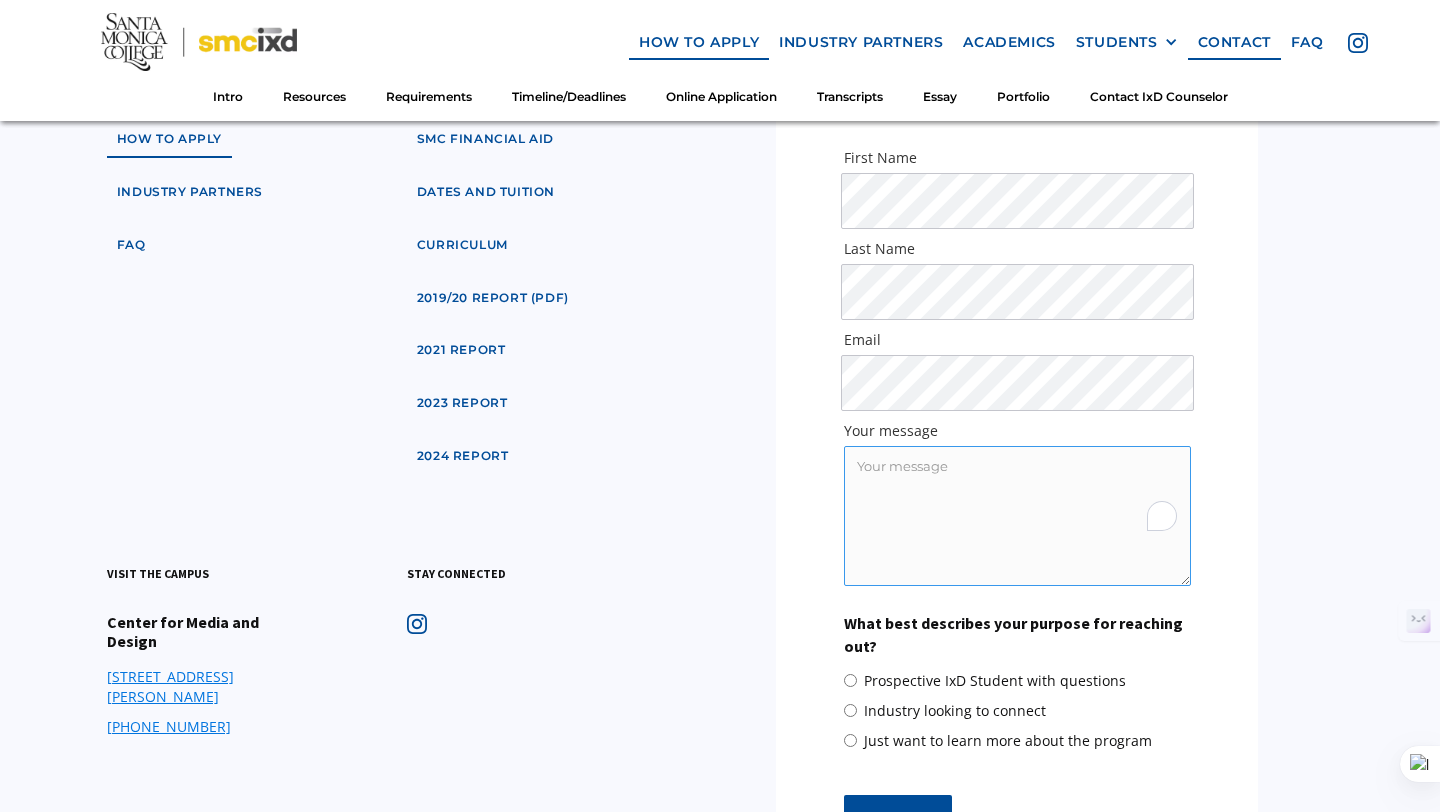 scroll, scrollTop: 11912, scrollLeft: 0, axis: vertical 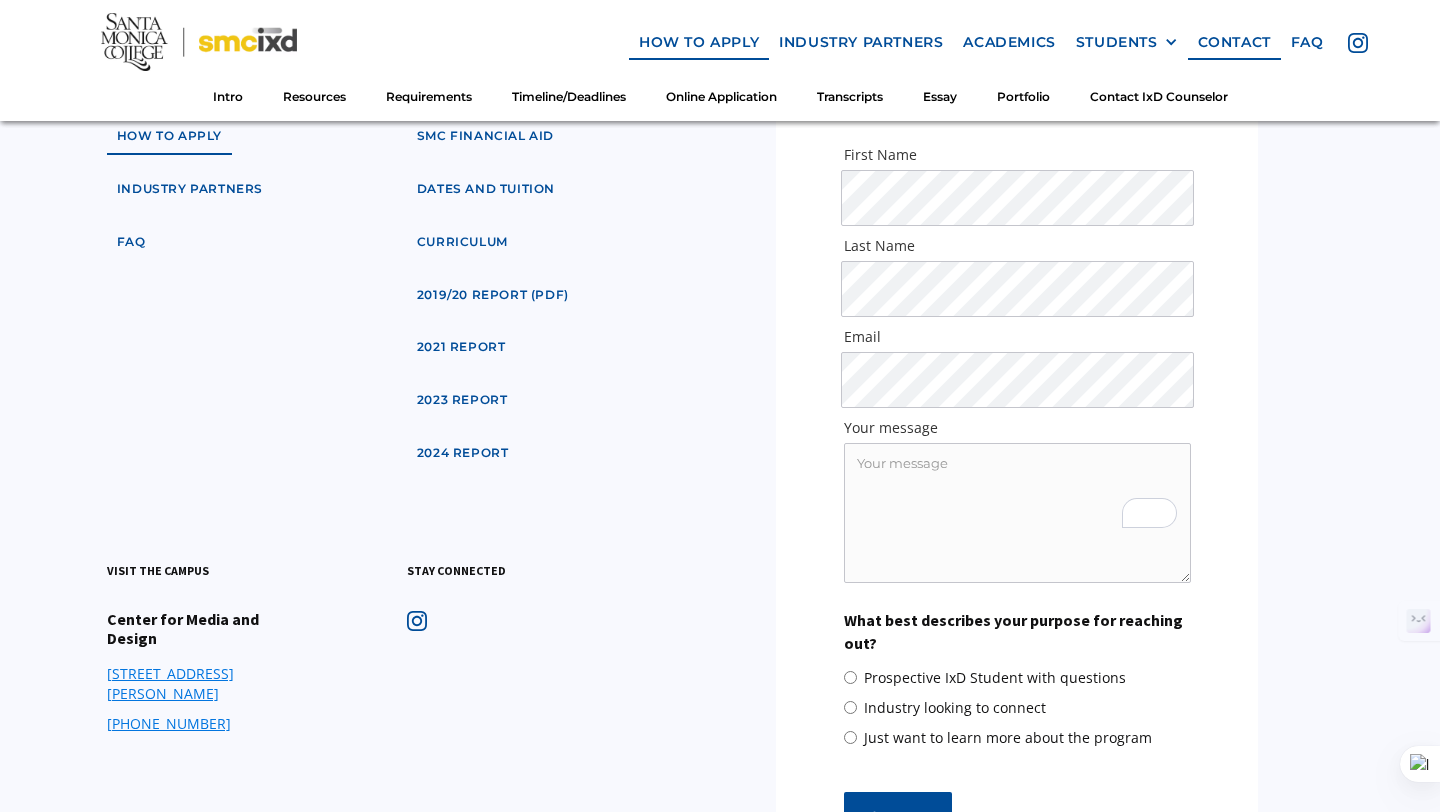 click on "Prospective IxD Student with questions" at bounding box center [995, 678] 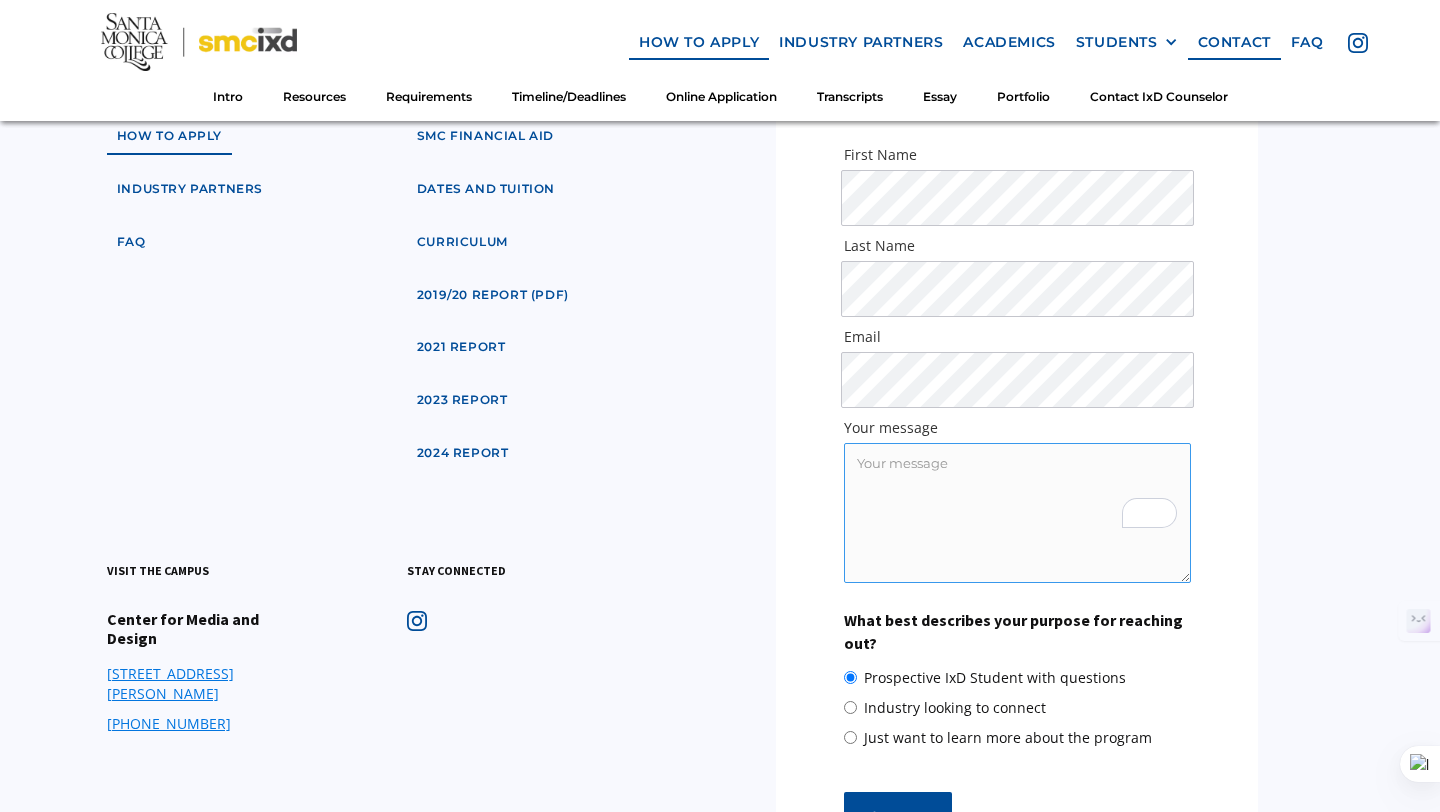 click on "Your message" at bounding box center (1017, 513) 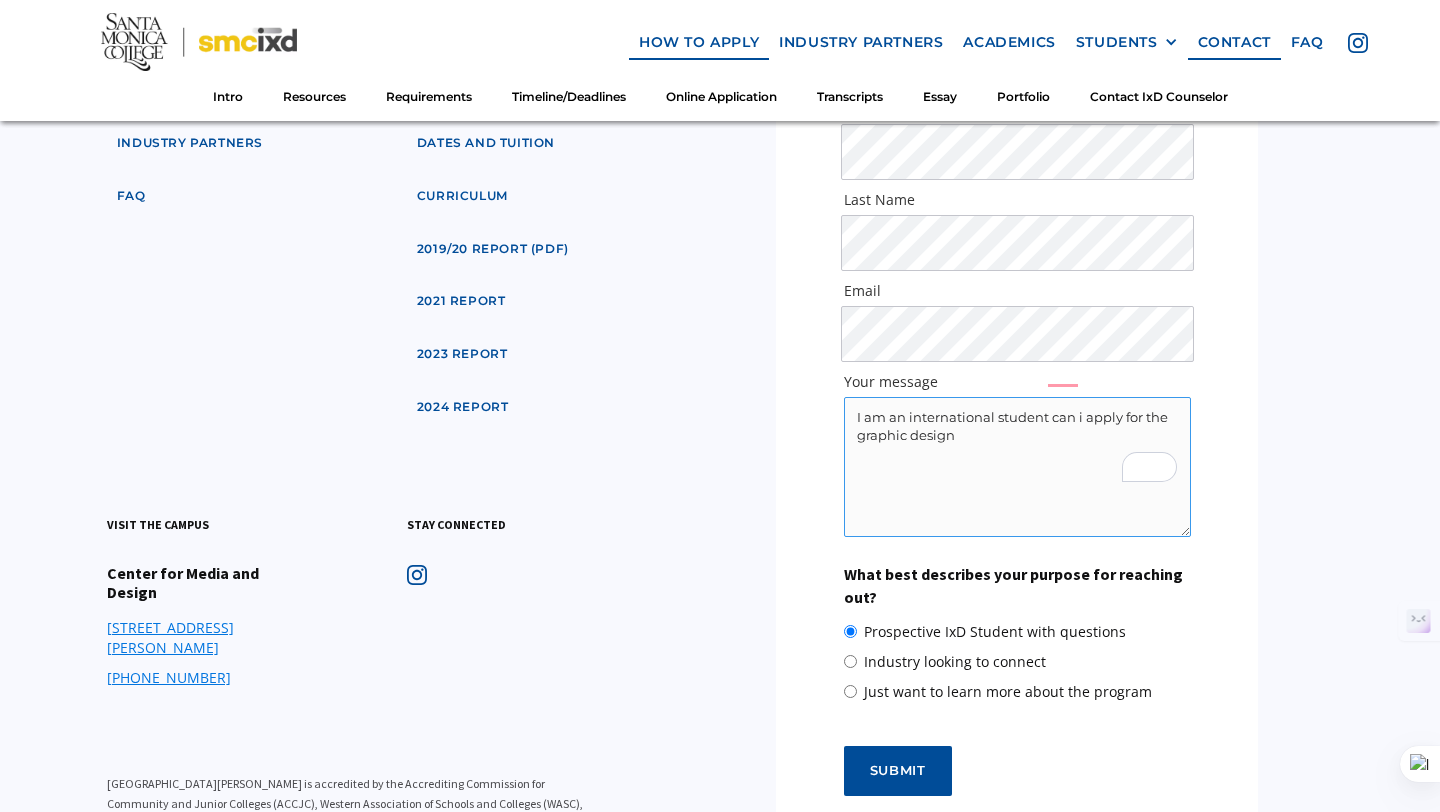 scroll, scrollTop: 12101, scrollLeft: 0, axis: vertical 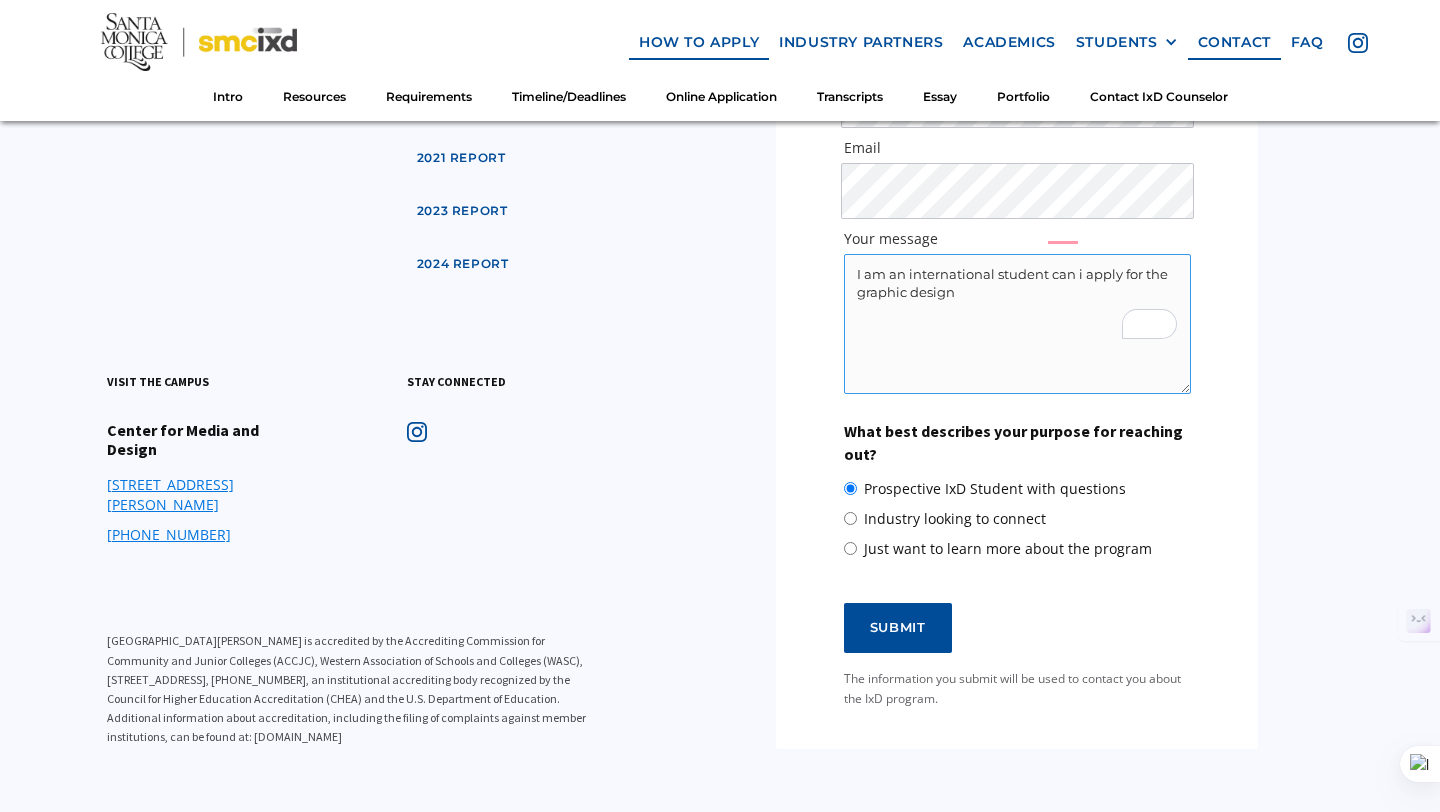 click on "I am an international student can i apply for the graphic design" at bounding box center [1017, 324] 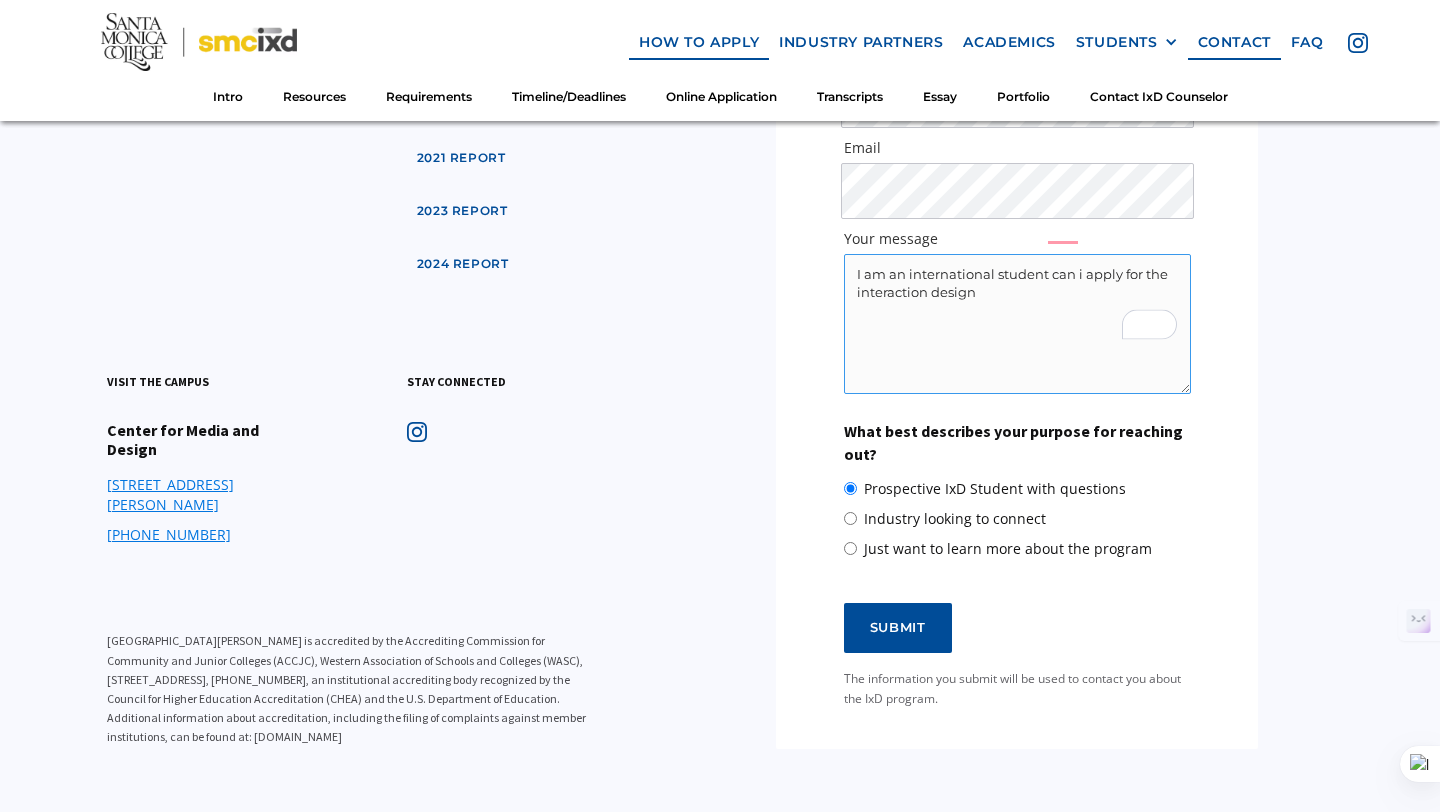 click on "I am an international student can i apply for the interaction design" at bounding box center (1017, 324) 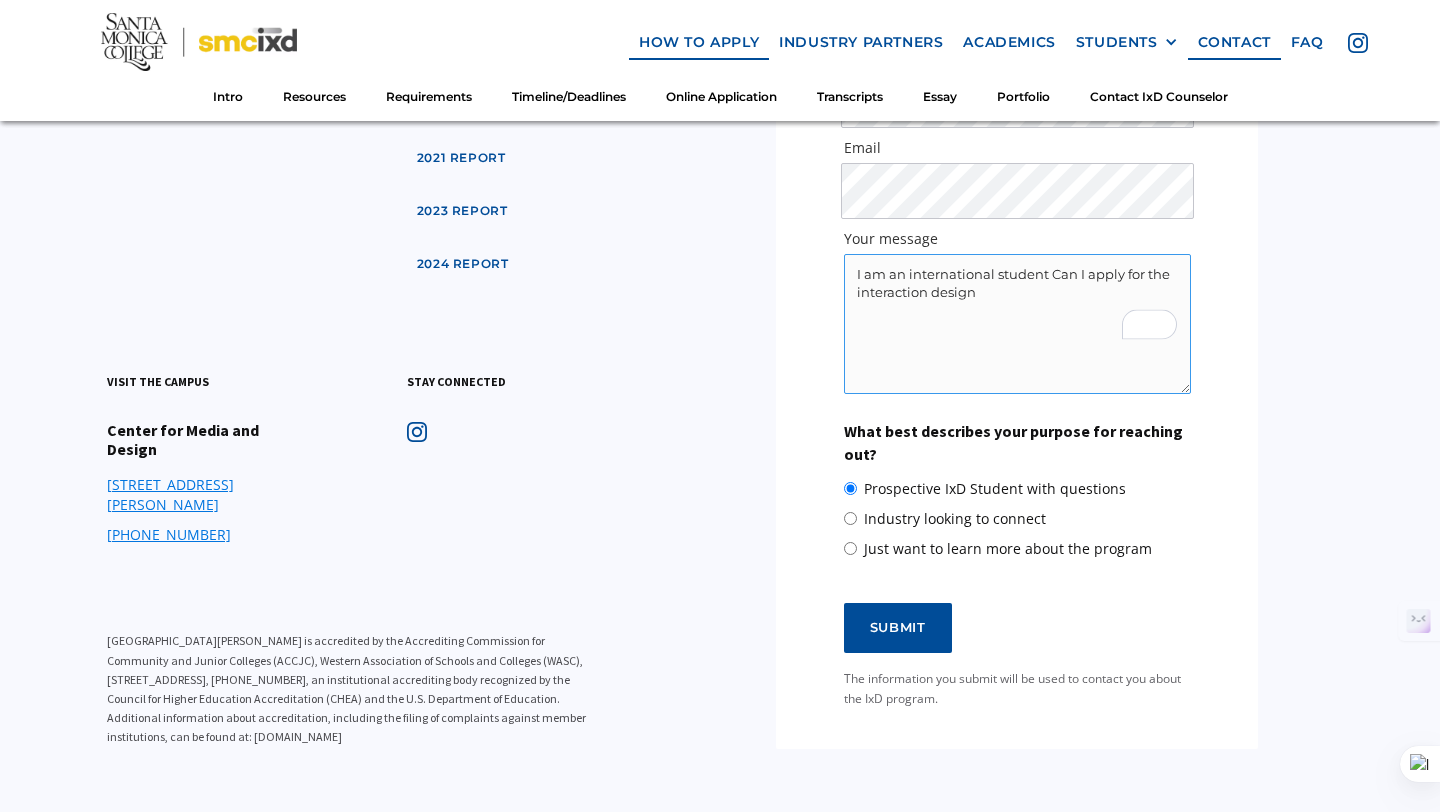 click on "I am an international student Can I apply for the interaction design" at bounding box center [1017, 324] 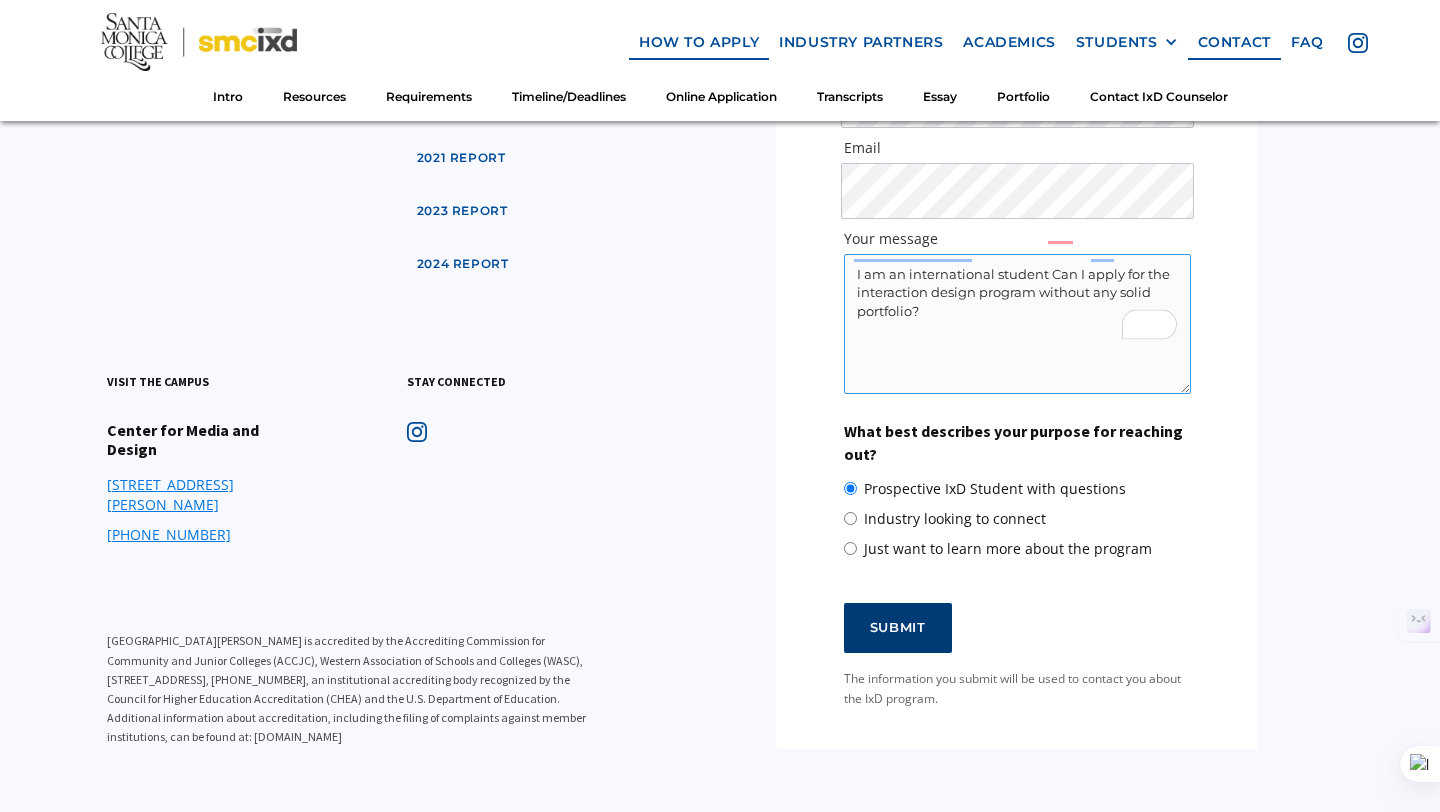 type on "I am an international student Can I apply for the interaction design program without any solid portfolio?" 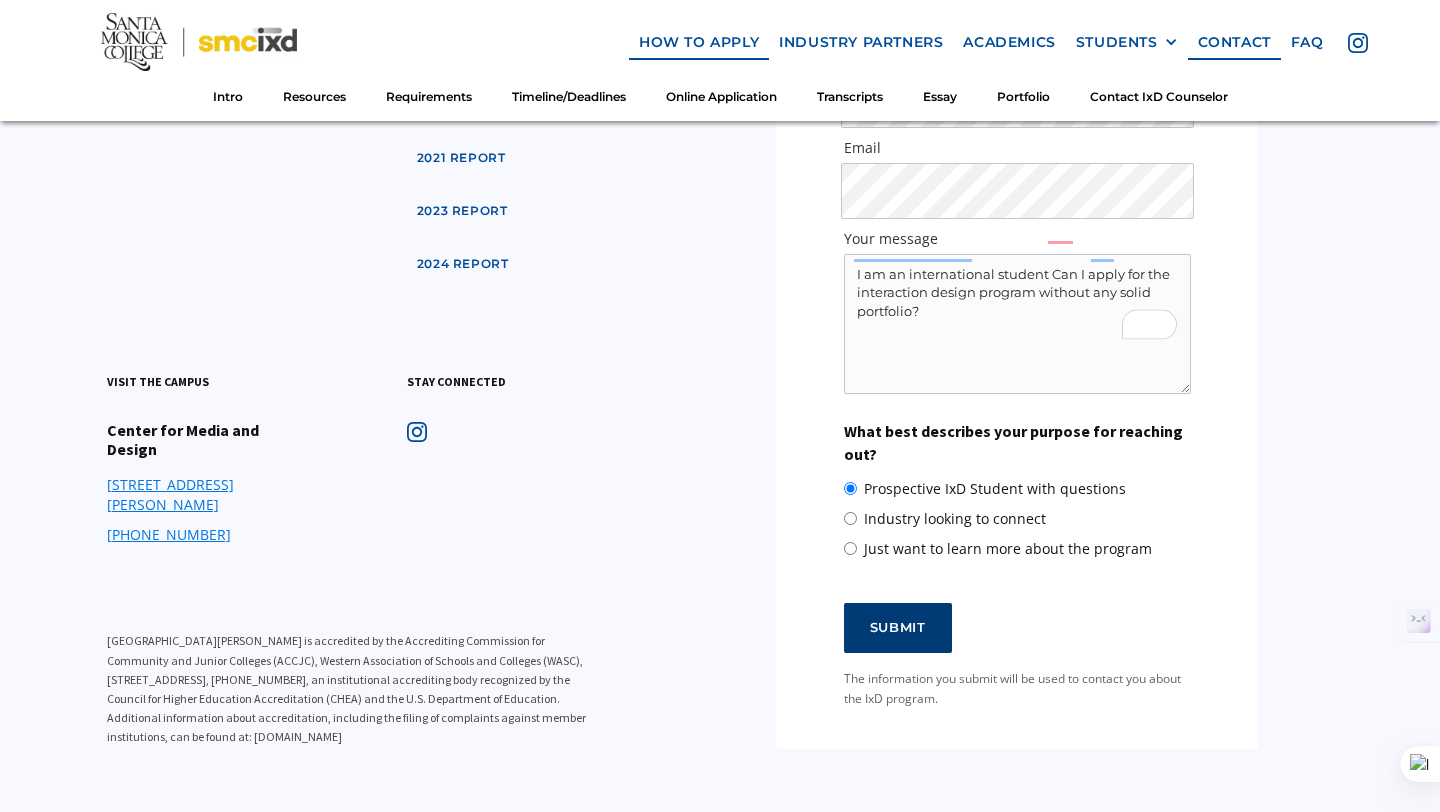 click on "Submit" at bounding box center [898, 628] 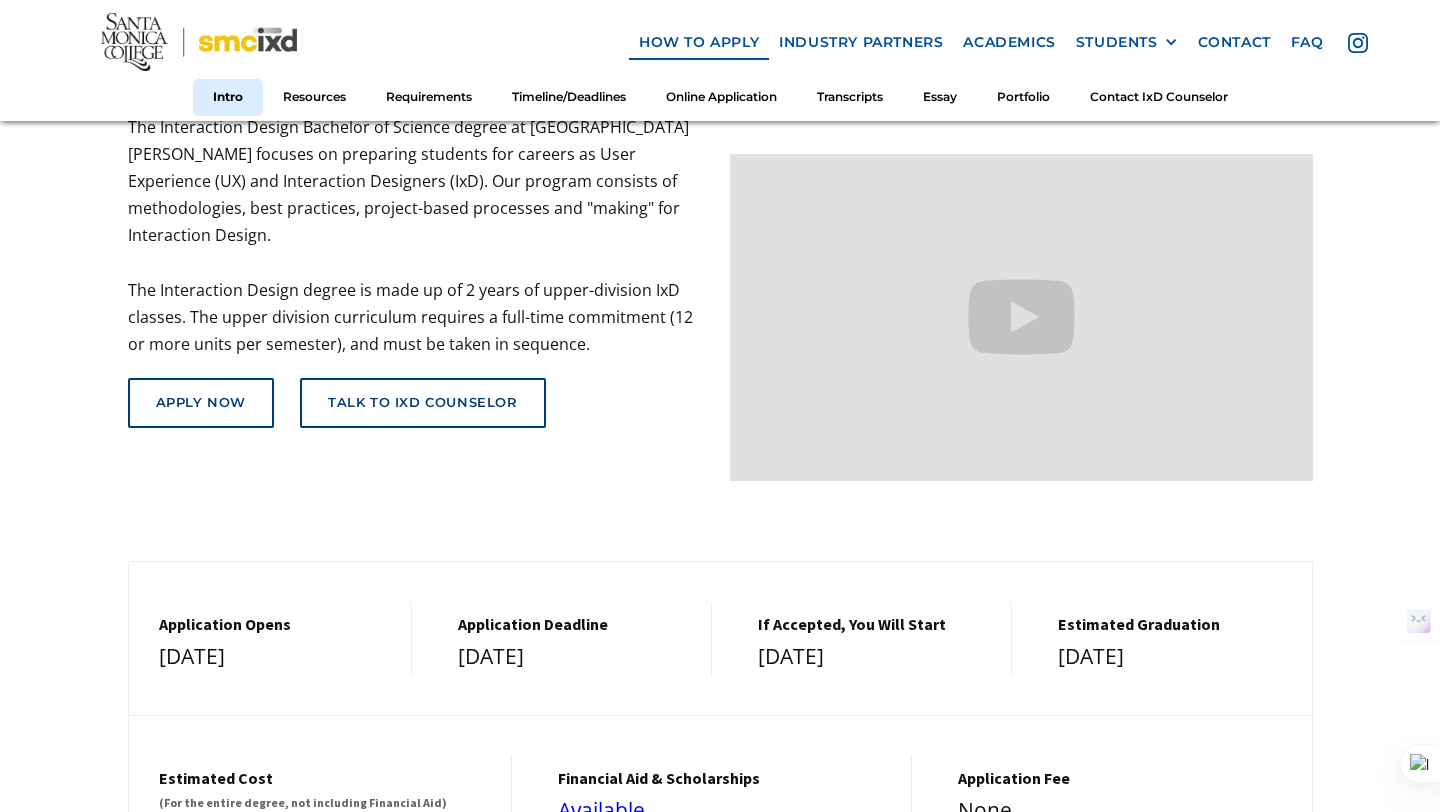 scroll, scrollTop: 0, scrollLeft: 0, axis: both 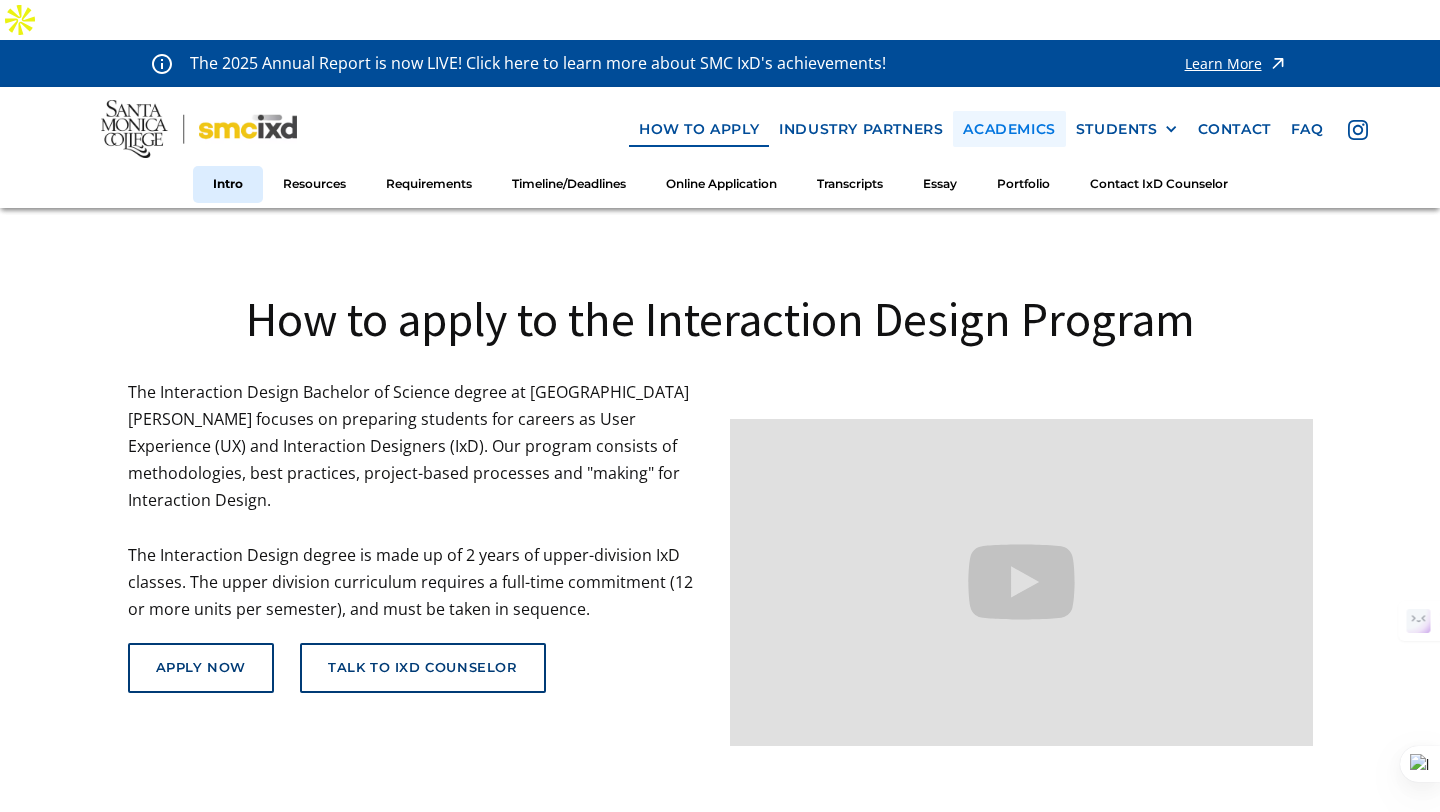 click on "Academics" at bounding box center [1009, 129] 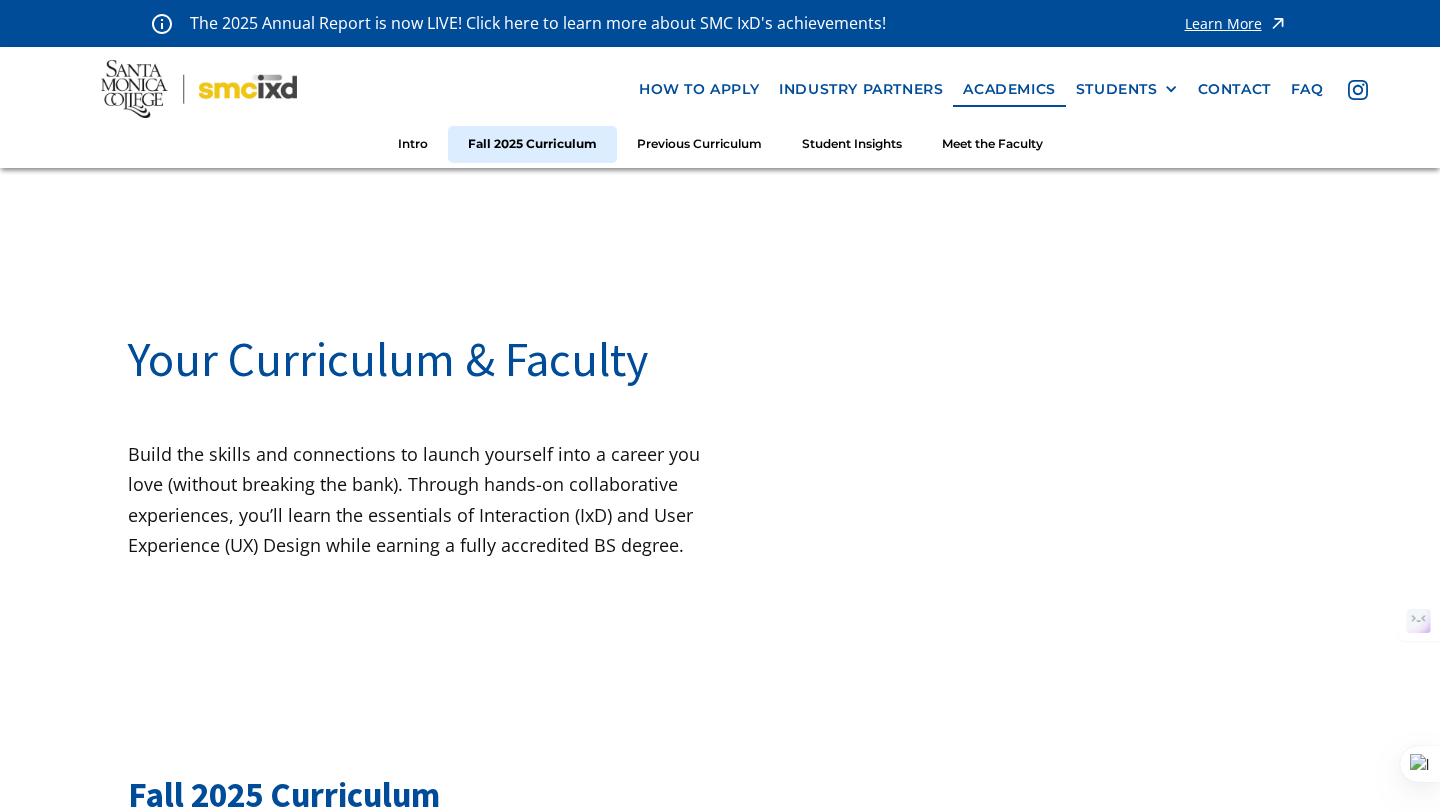 scroll, scrollTop: 617, scrollLeft: 0, axis: vertical 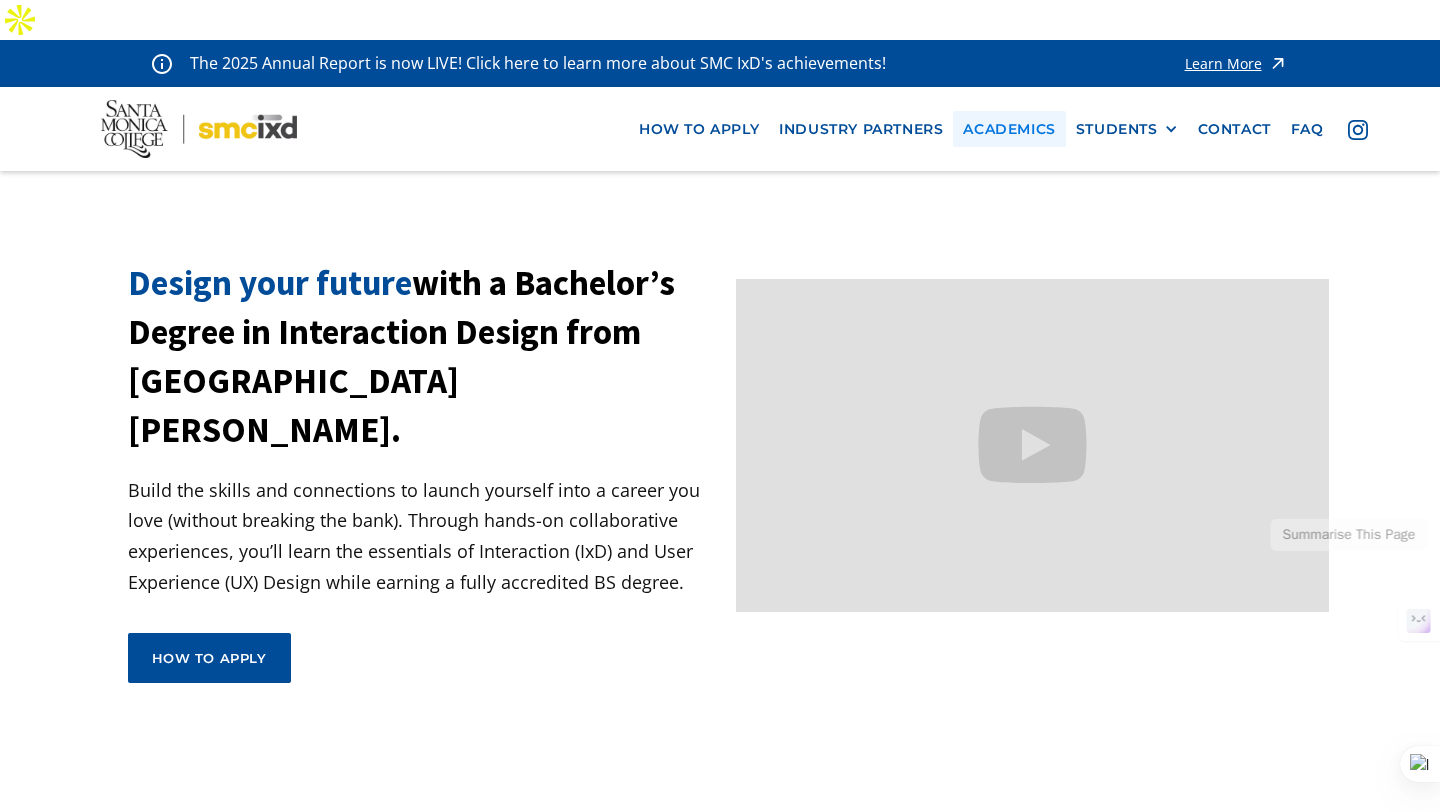 click on "Academics" at bounding box center [1009, 129] 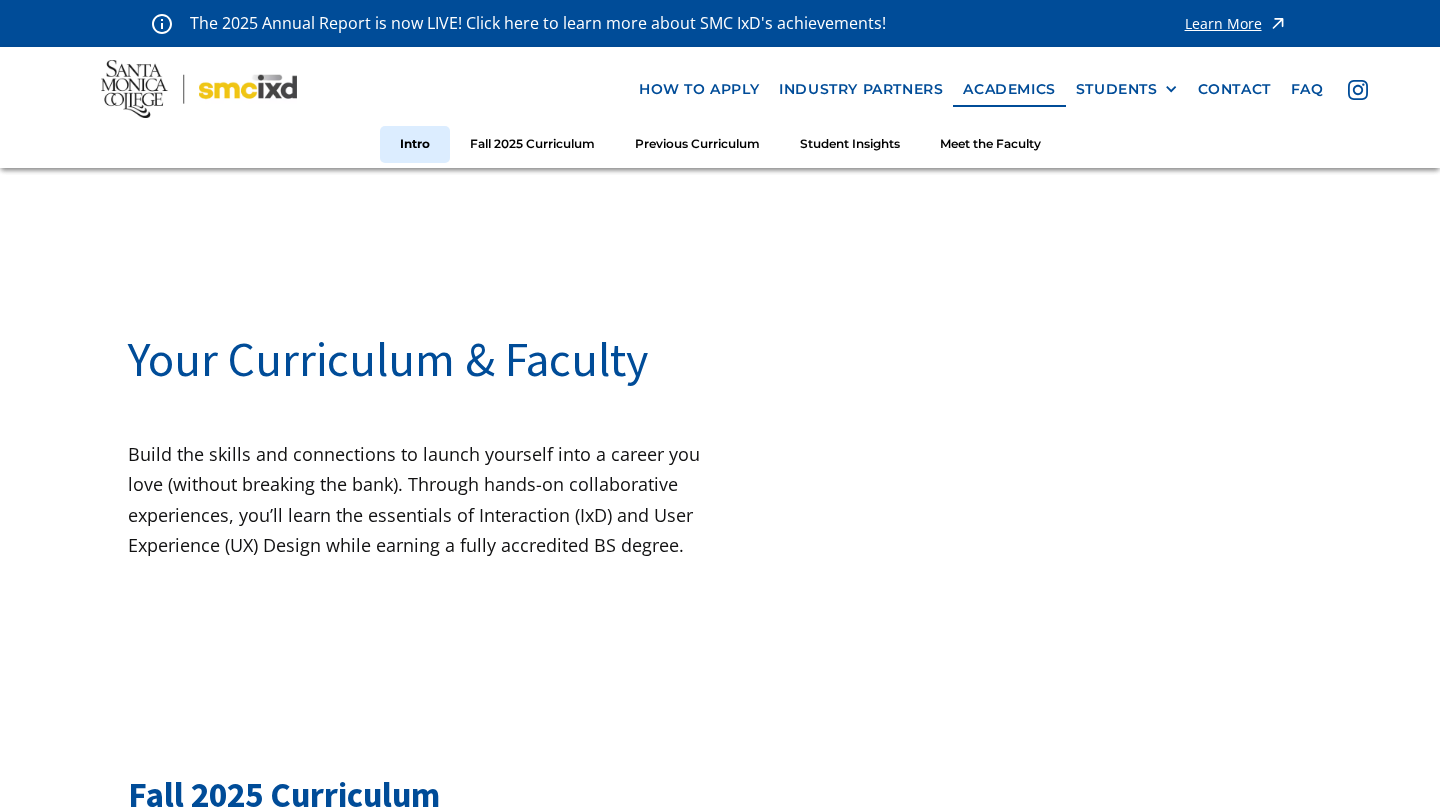 scroll, scrollTop: 0, scrollLeft: 0, axis: both 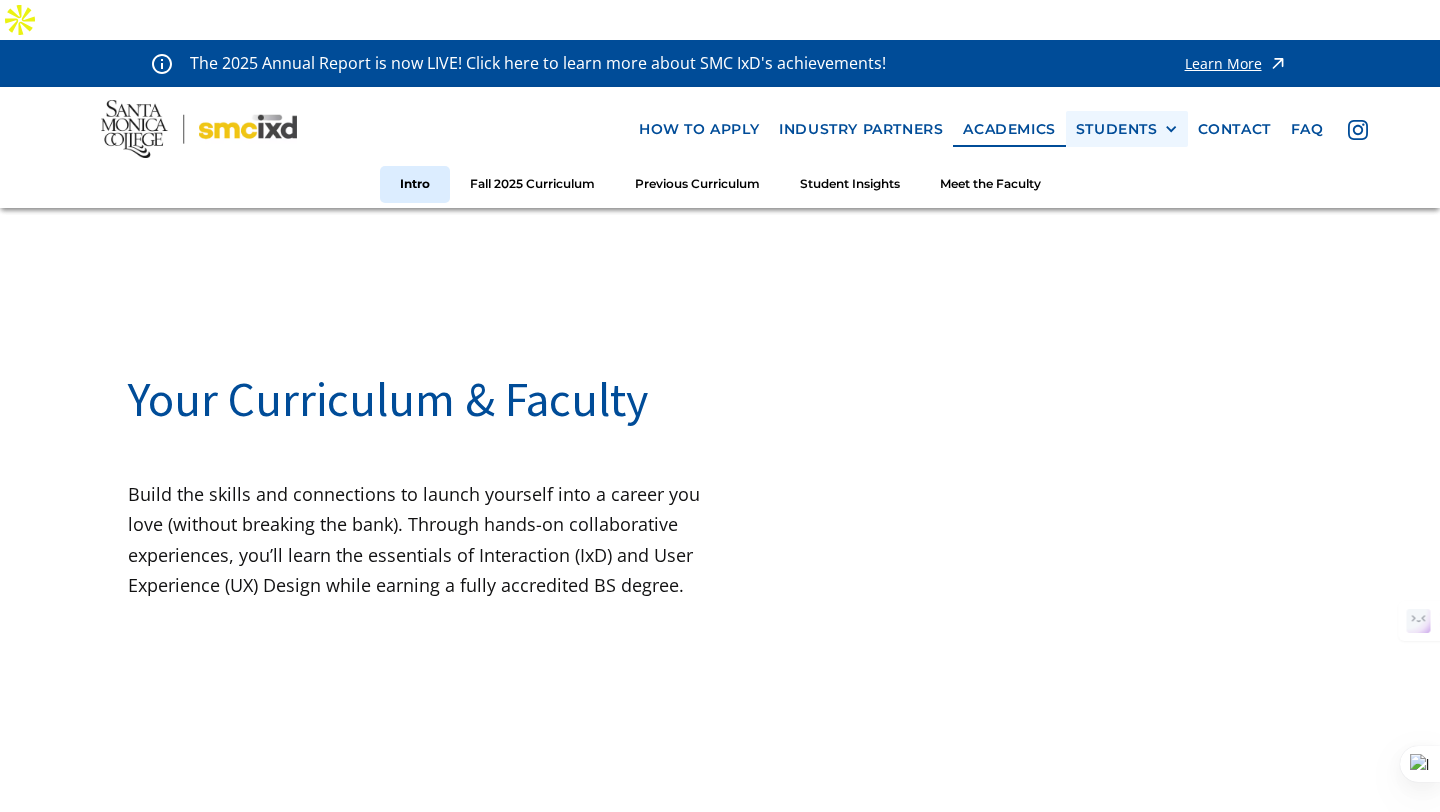 click on "STUDENTS" at bounding box center (1117, 129) 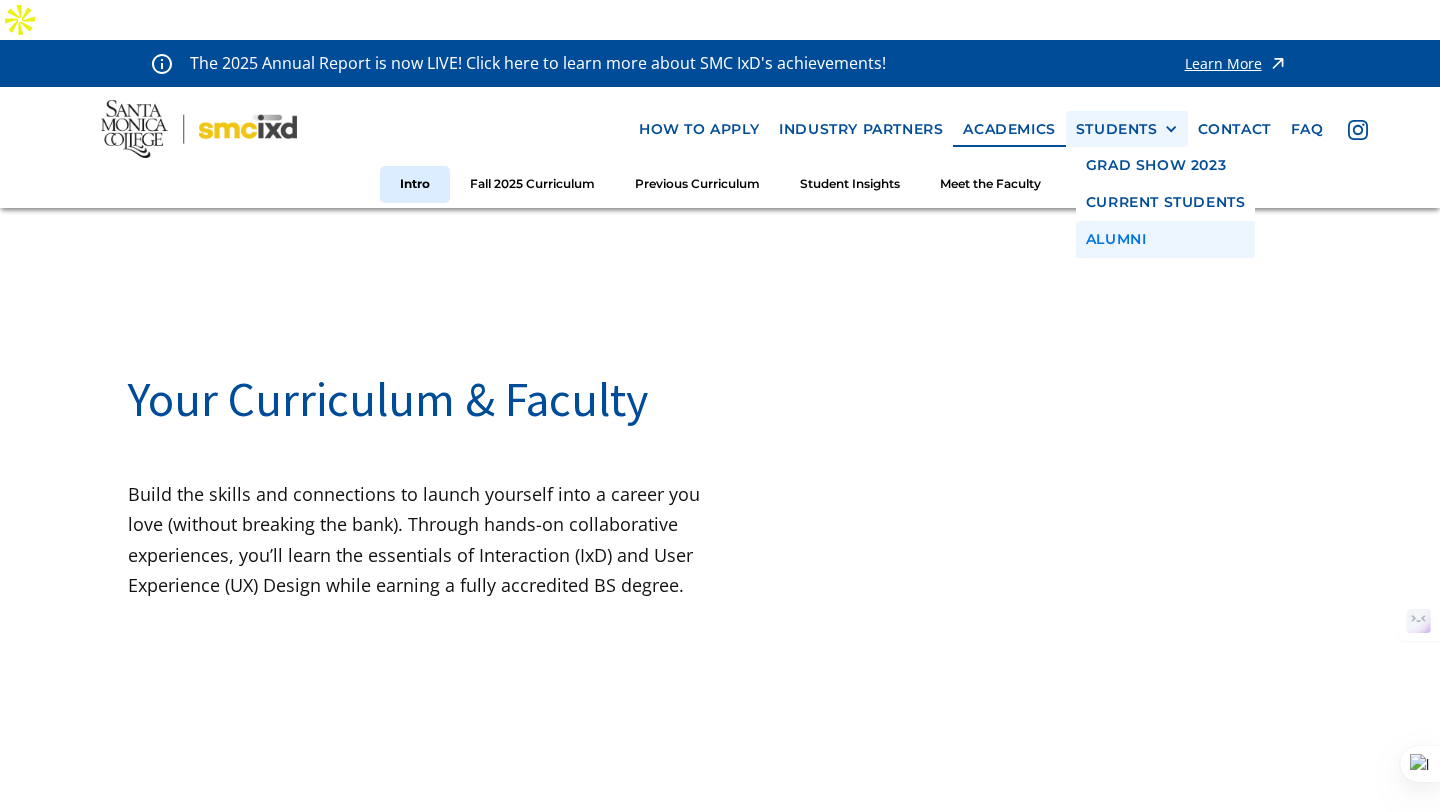 click on "Alumni" at bounding box center (1166, 239) 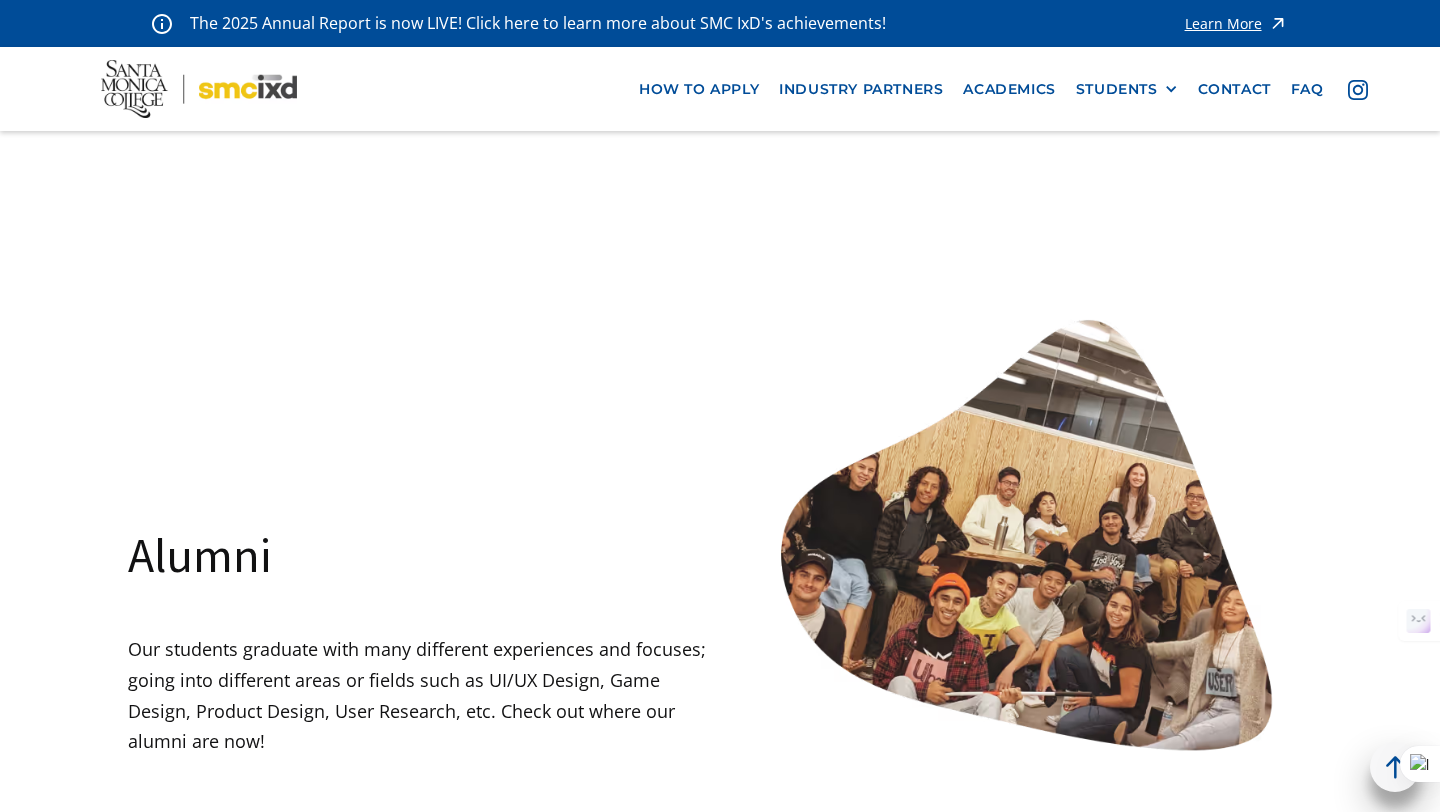 scroll, scrollTop: 0, scrollLeft: 0, axis: both 